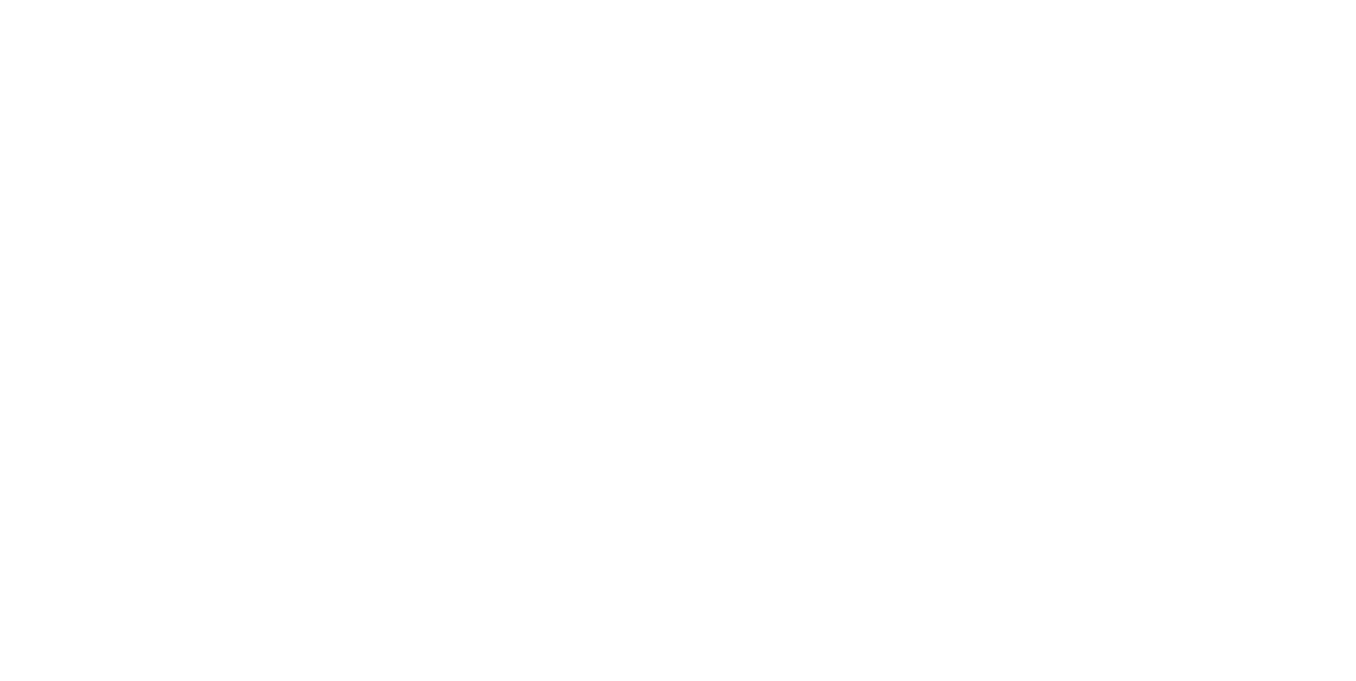 scroll, scrollTop: 0, scrollLeft: 0, axis: both 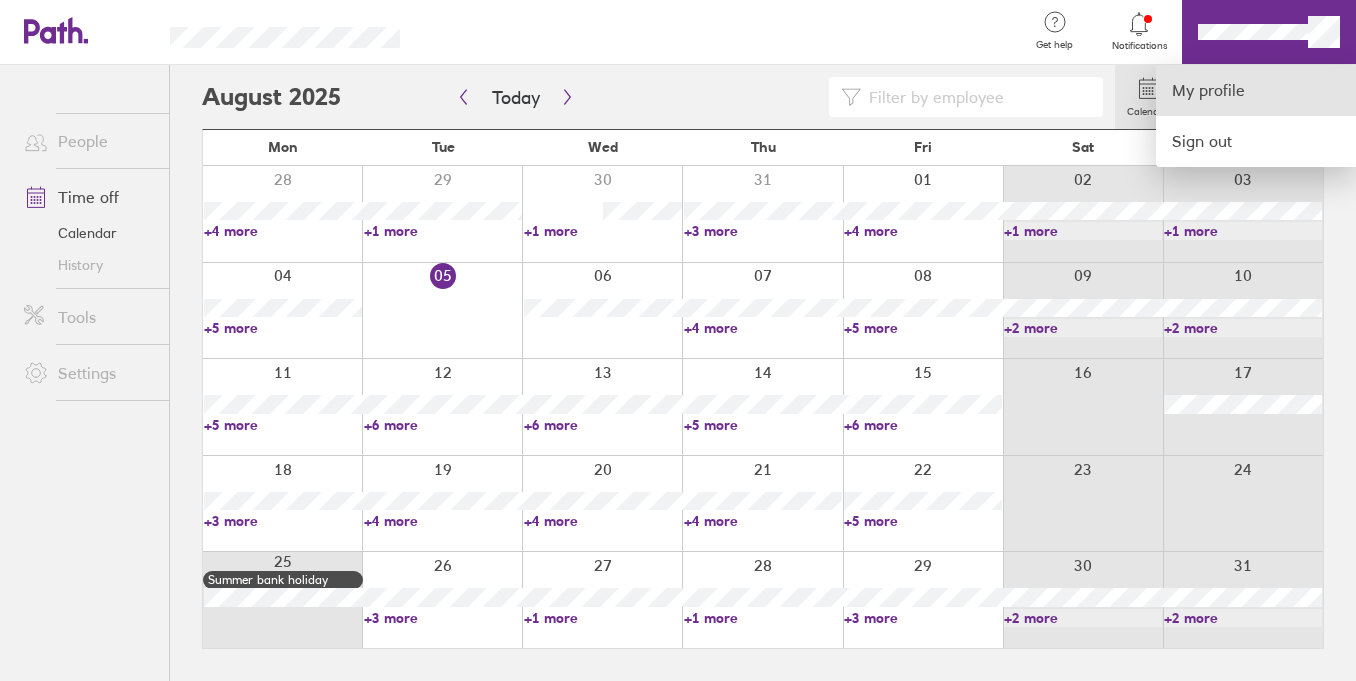 click on "My profile" at bounding box center [1256, 90] 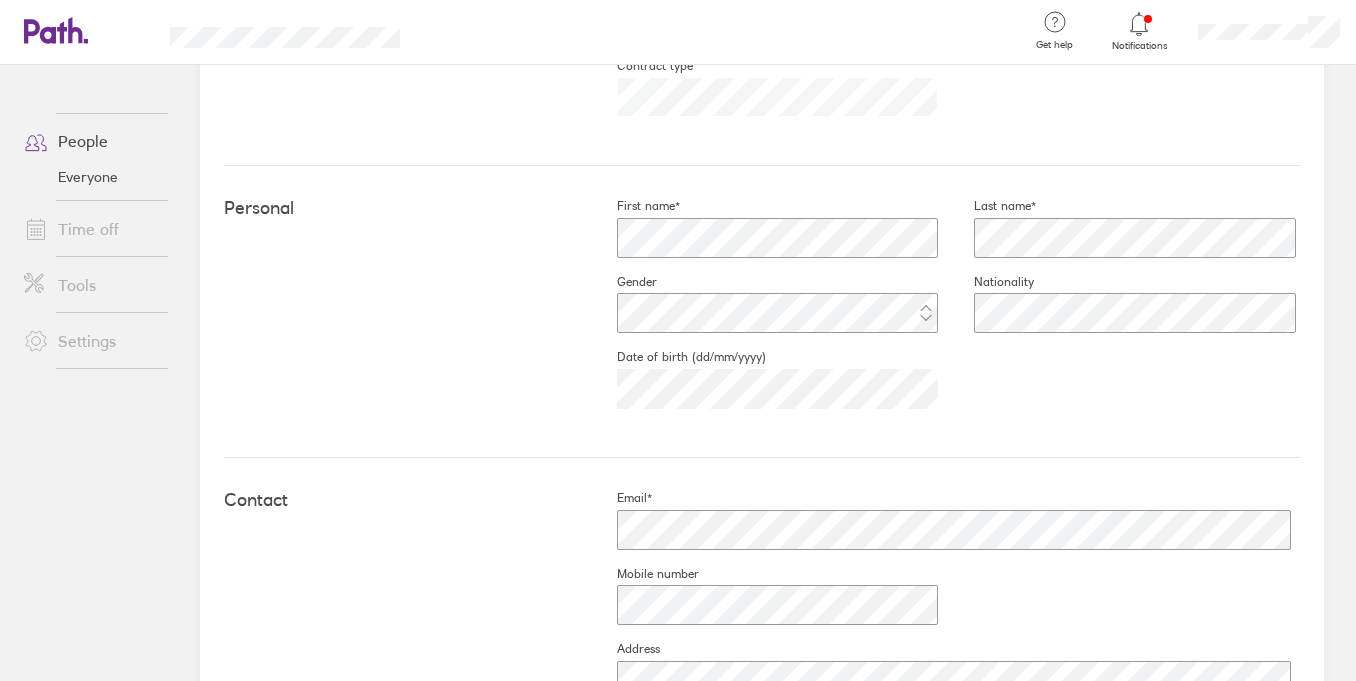 scroll, scrollTop: 0, scrollLeft: 0, axis: both 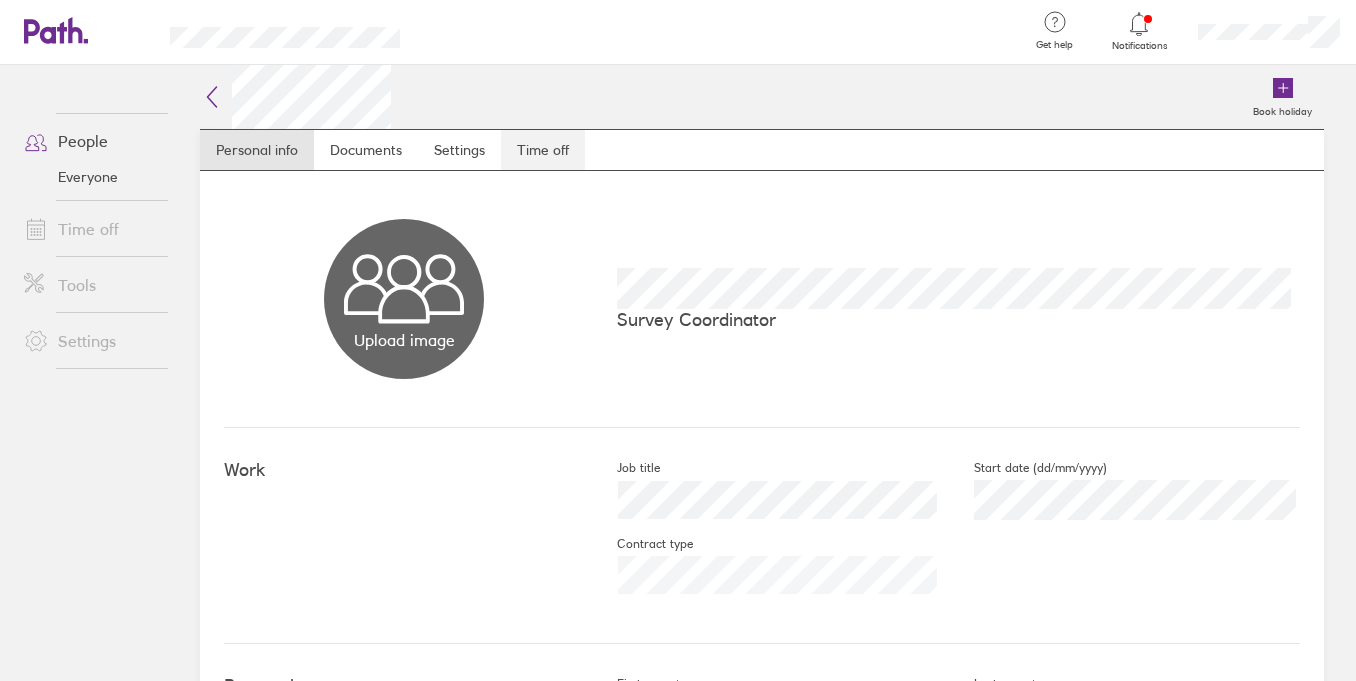 click on "Time off" at bounding box center (543, 150) 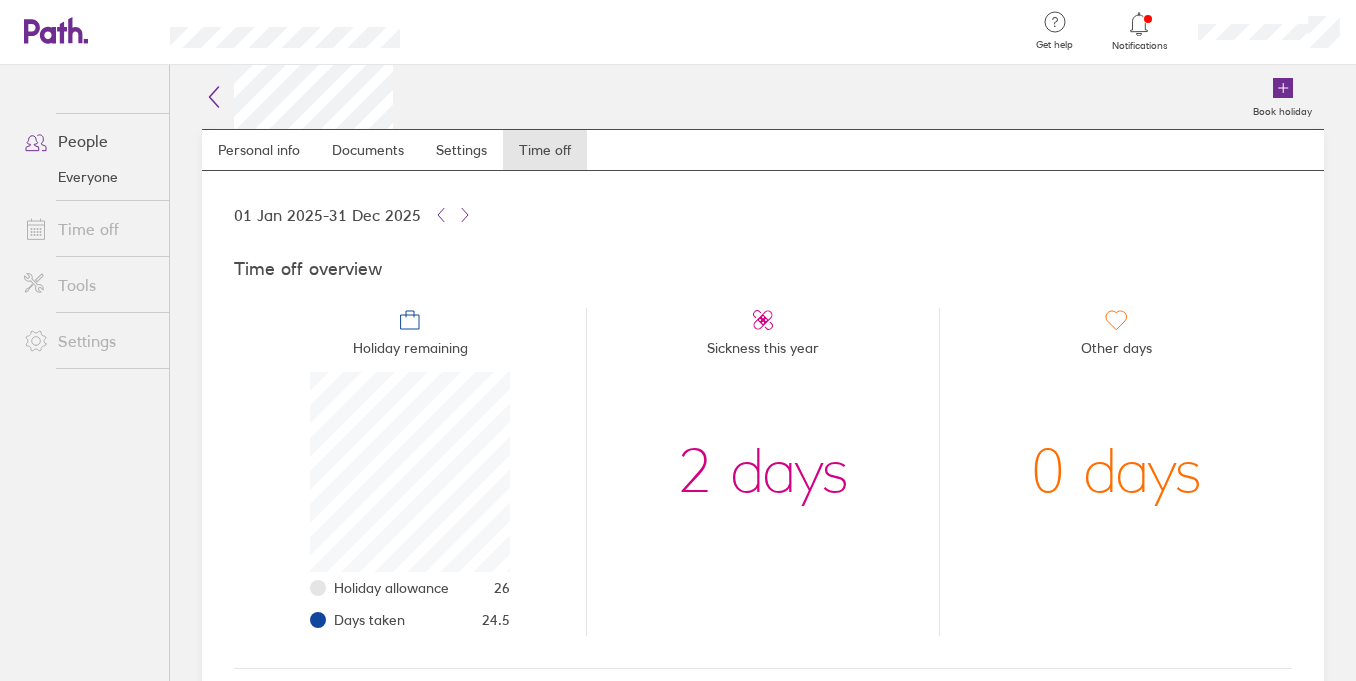 scroll, scrollTop: 999800, scrollLeft: 999800, axis: both 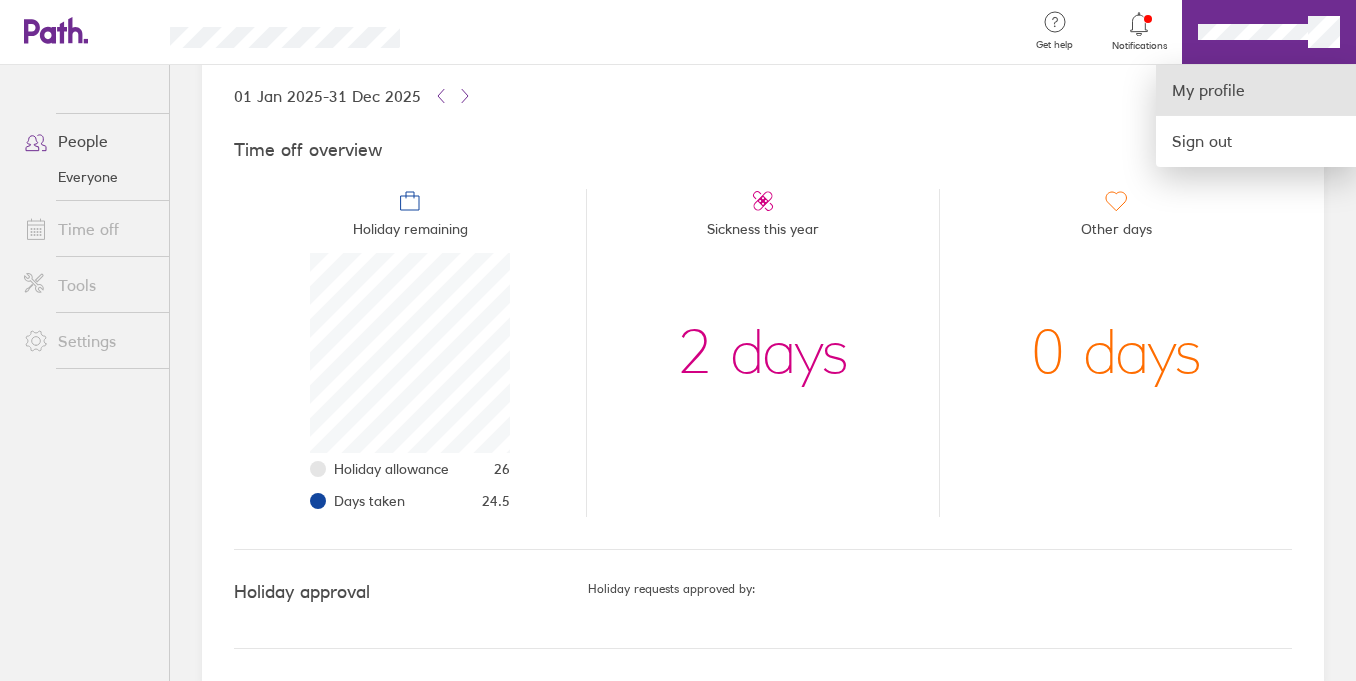 click on "My profile" at bounding box center [1256, 90] 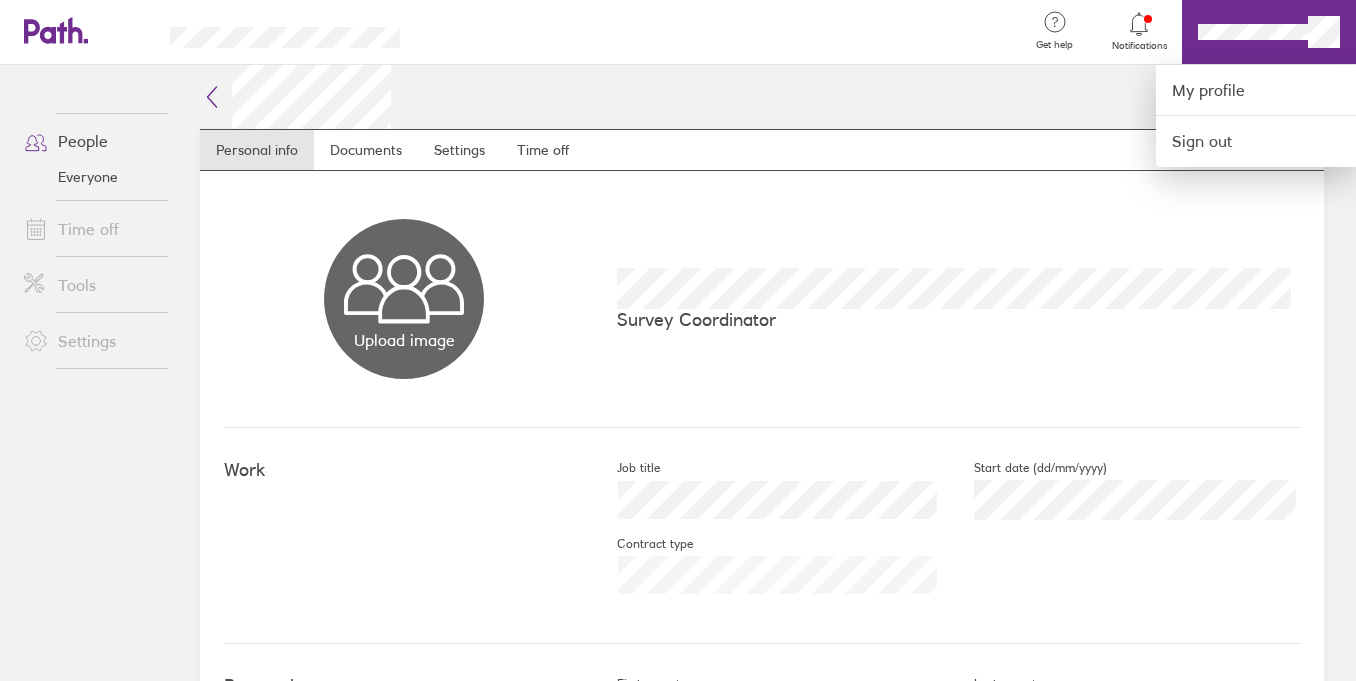 click at bounding box center [678, 340] 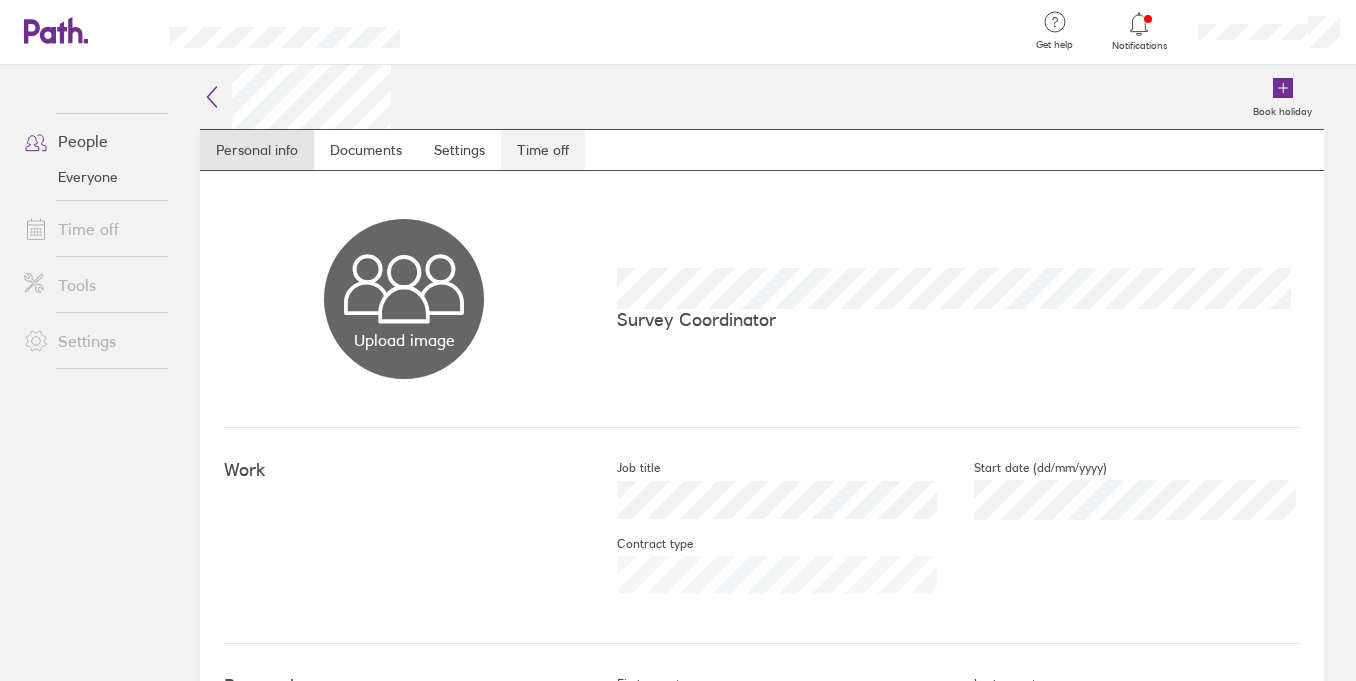 click on "Time off" at bounding box center [543, 150] 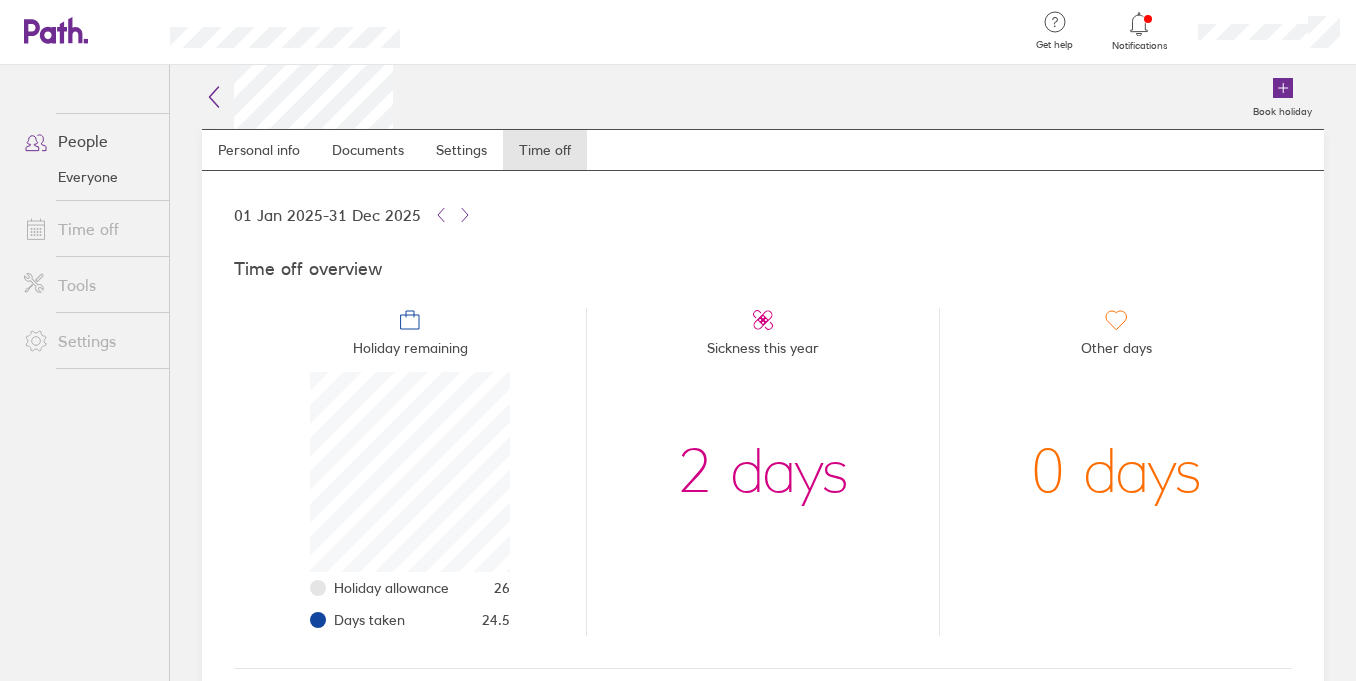 scroll, scrollTop: 999800, scrollLeft: 999800, axis: both 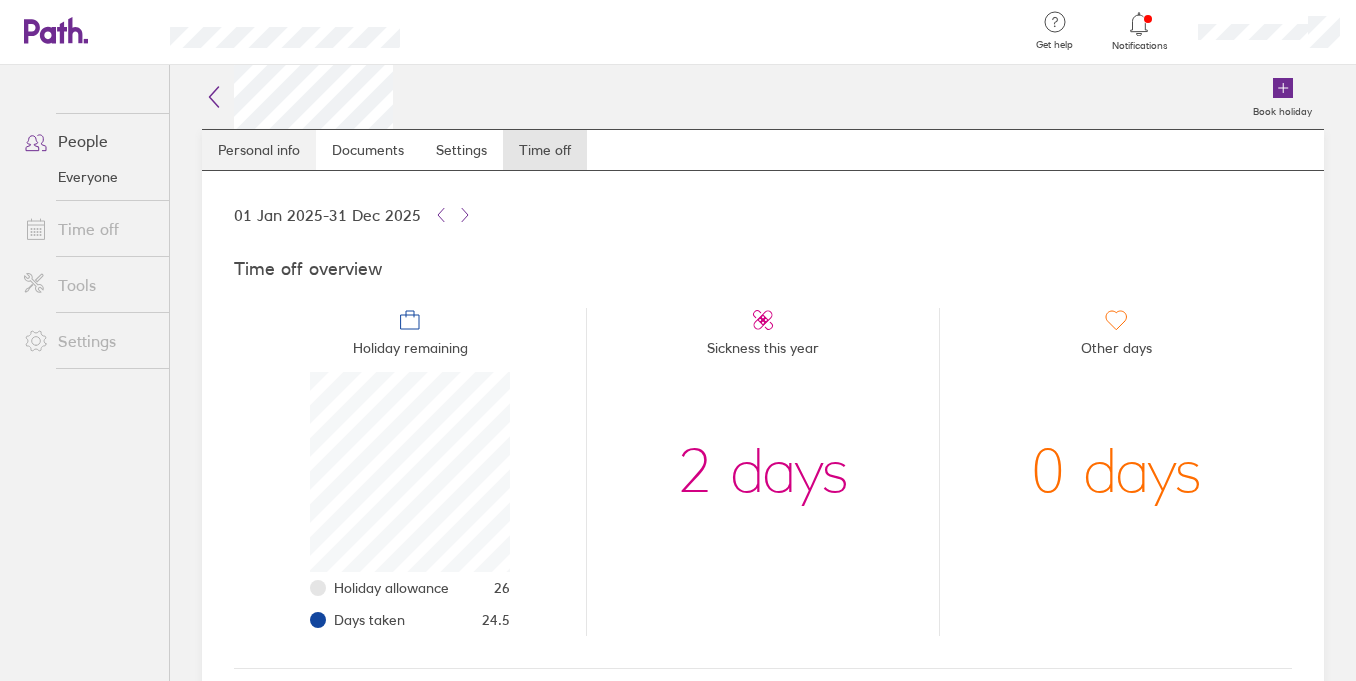 click on "Personal info" at bounding box center (259, 150) 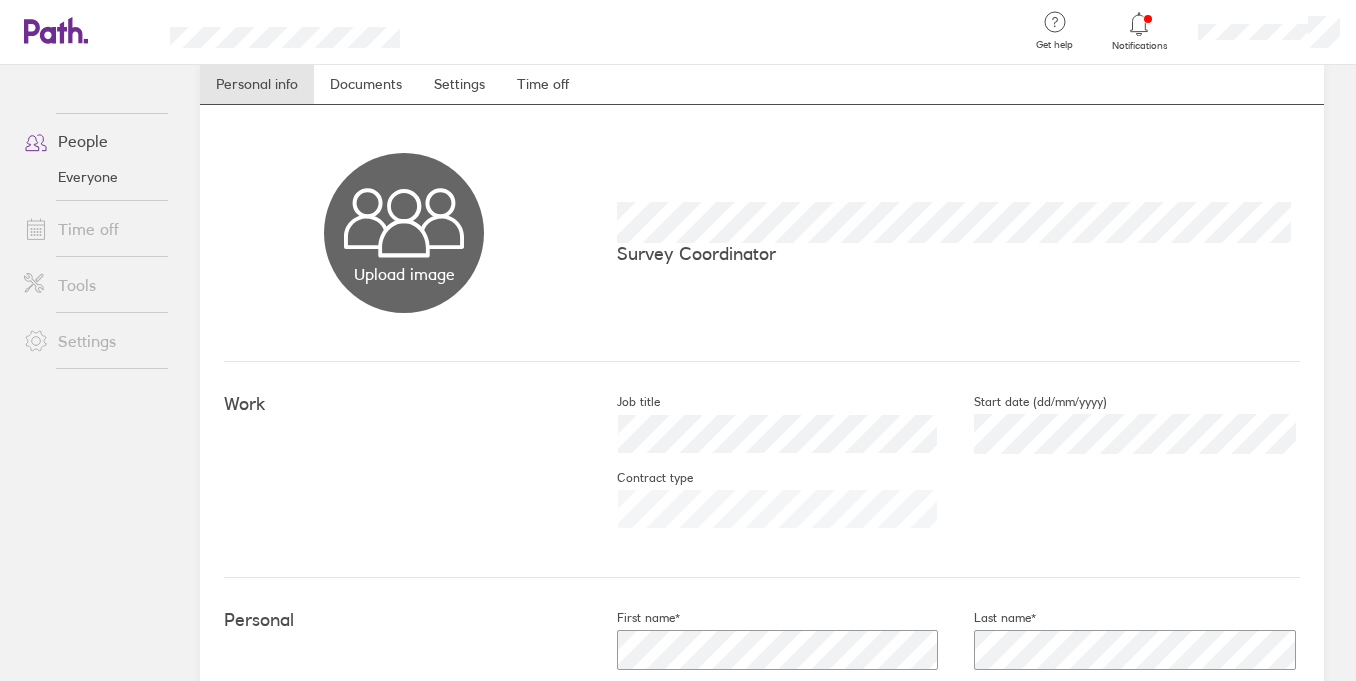 scroll, scrollTop: 62, scrollLeft: 0, axis: vertical 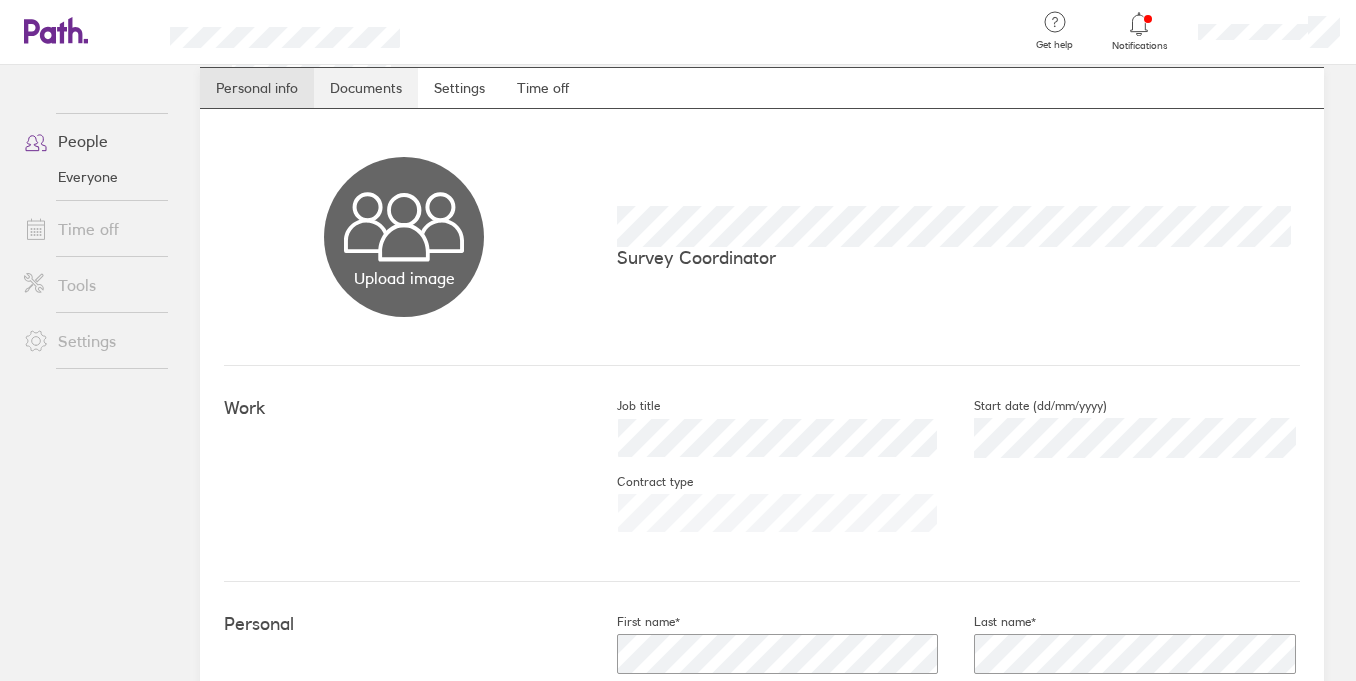 click on "Documents" at bounding box center (366, 88) 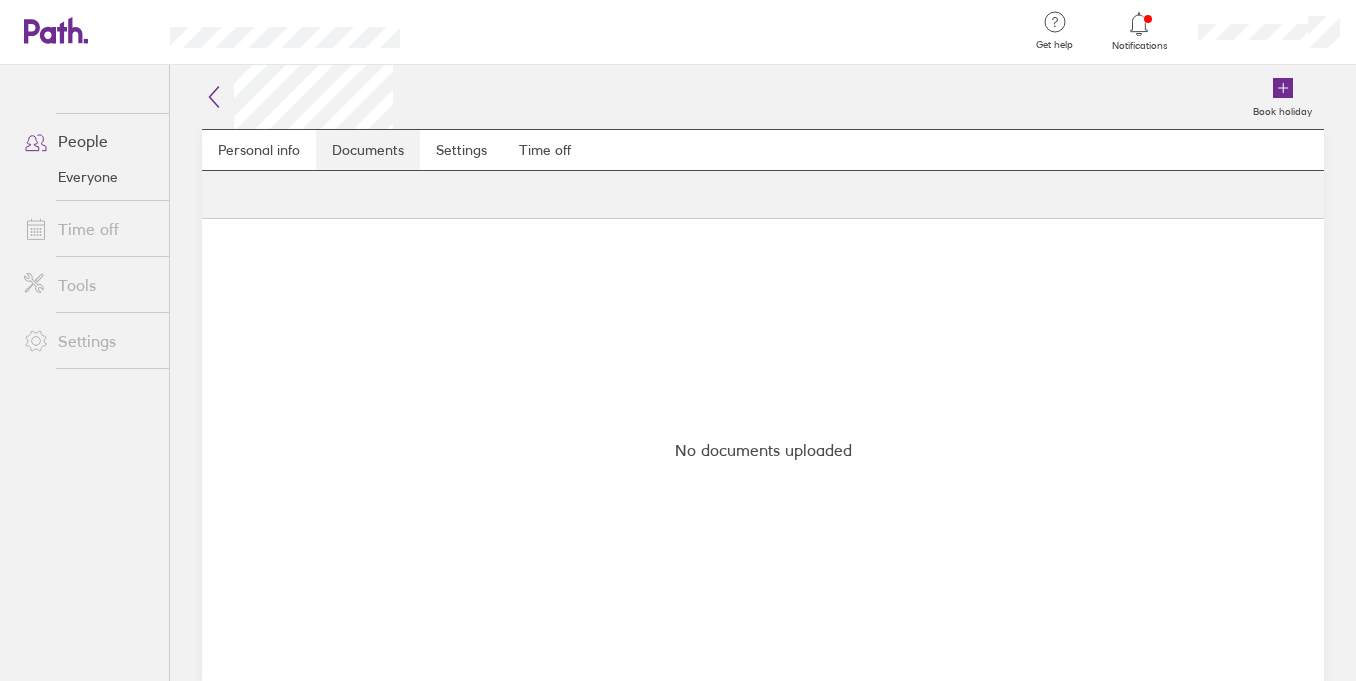 scroll, scrollTop: 0, scrollLeft: 0, axis: both 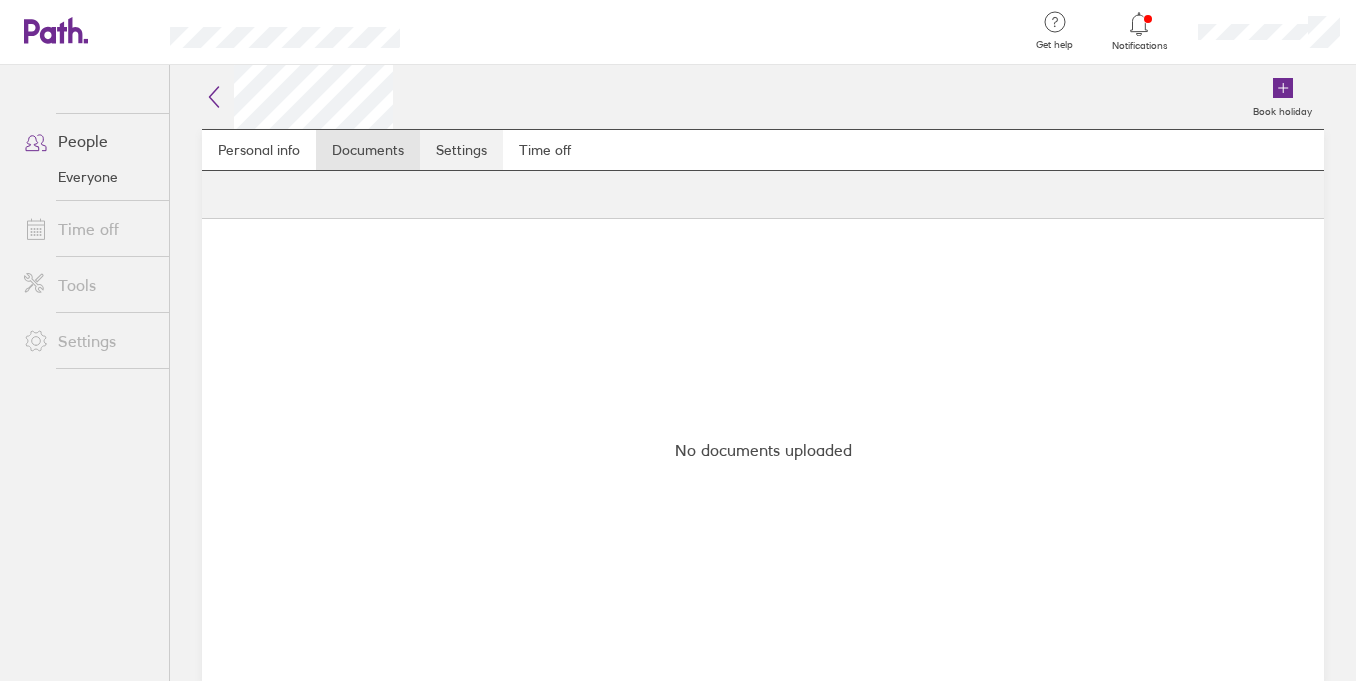 click on "Settings" at bounding box center (461, 150) 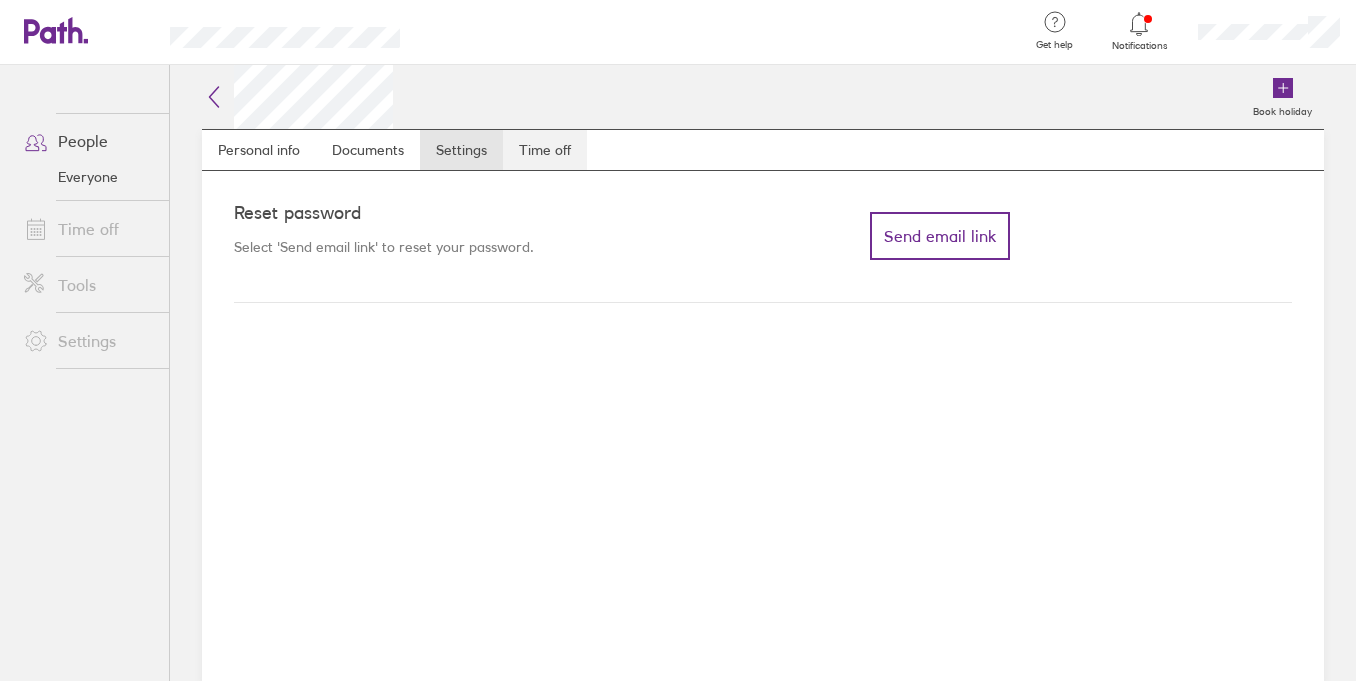 click on "Time off" at bounding box center [545, 150] 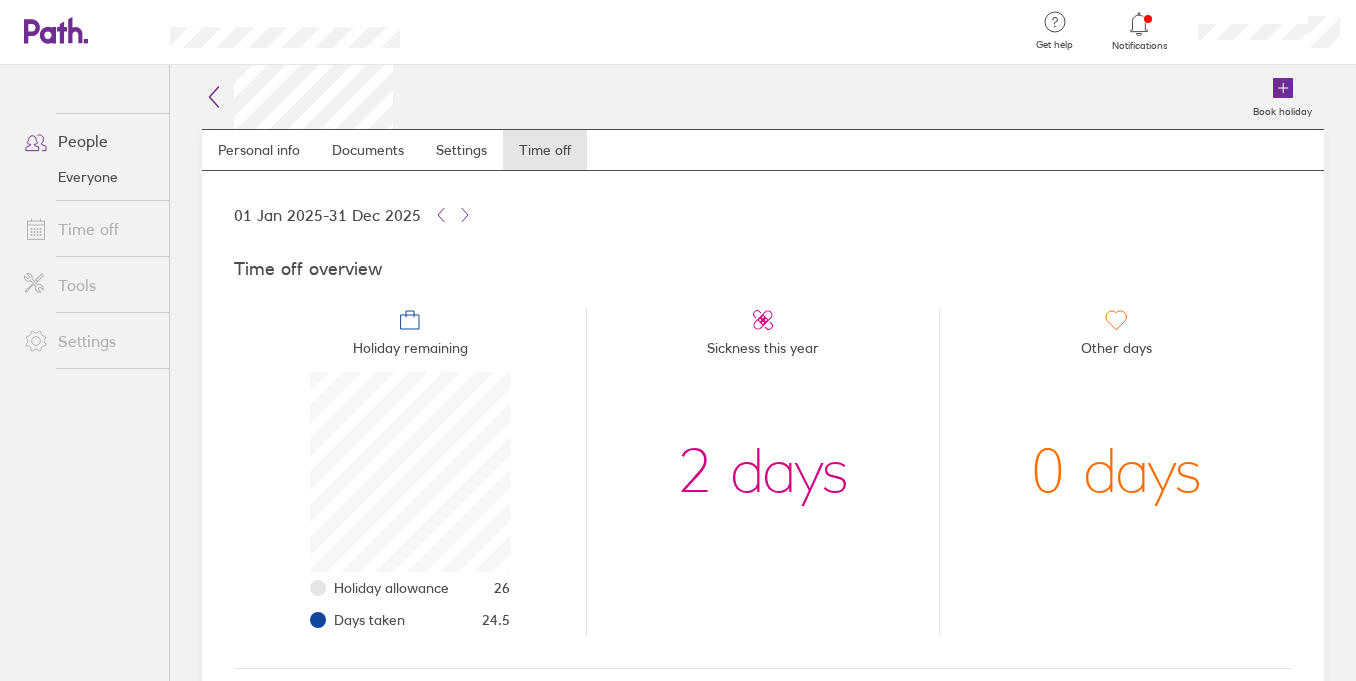 scroll, scrollTop: 999800, scrollLeft: 999800, axis: both 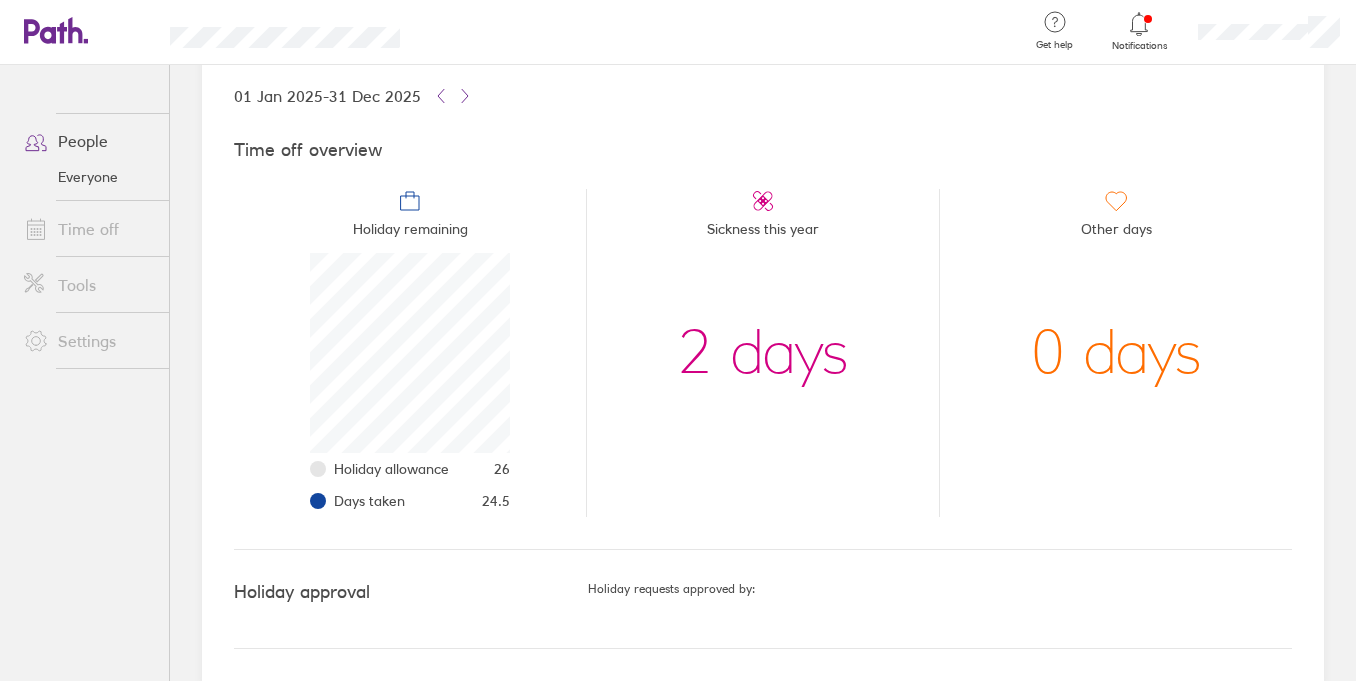 click on "Holiday requests approved by:" at bounding box center [940, 589] 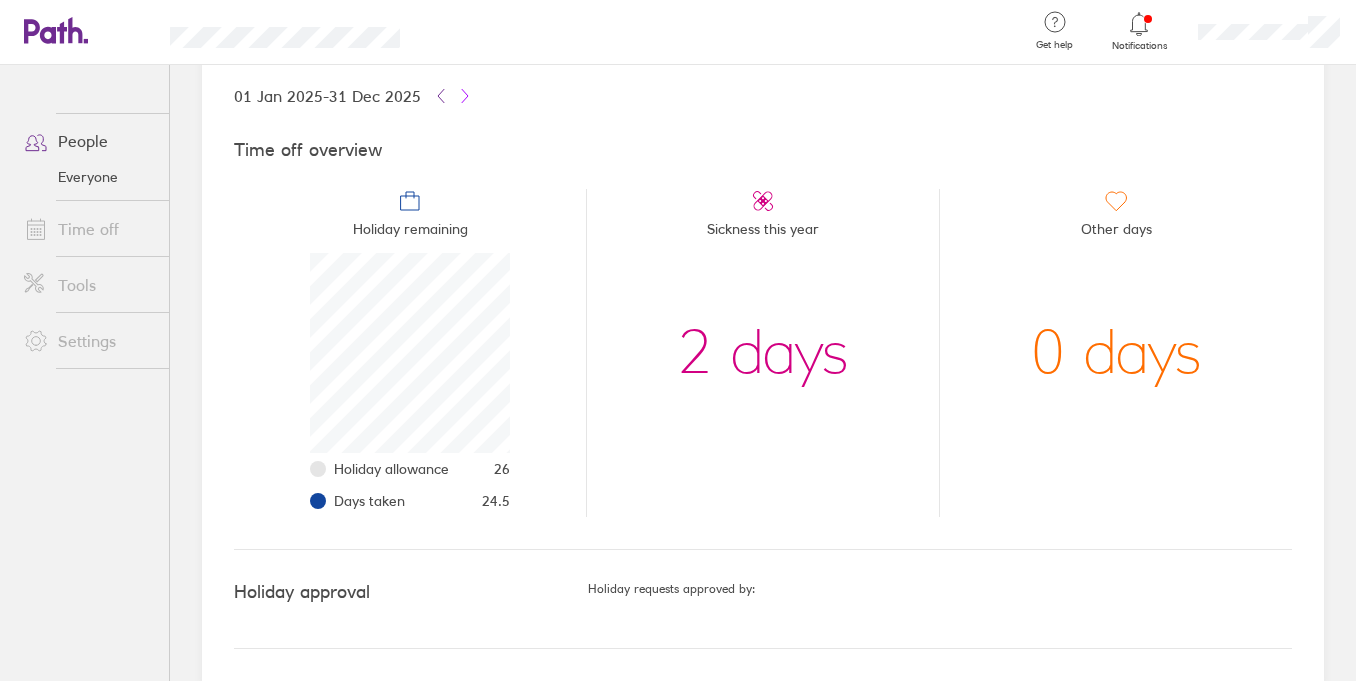 click 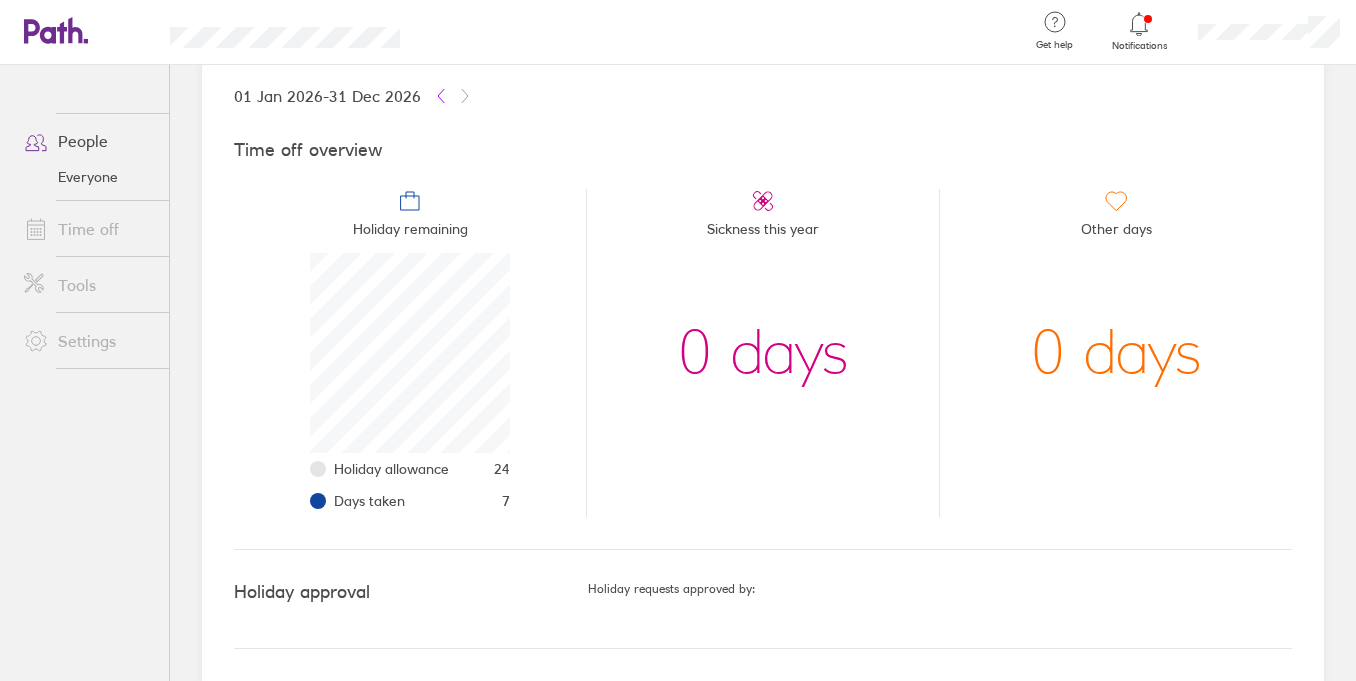 click 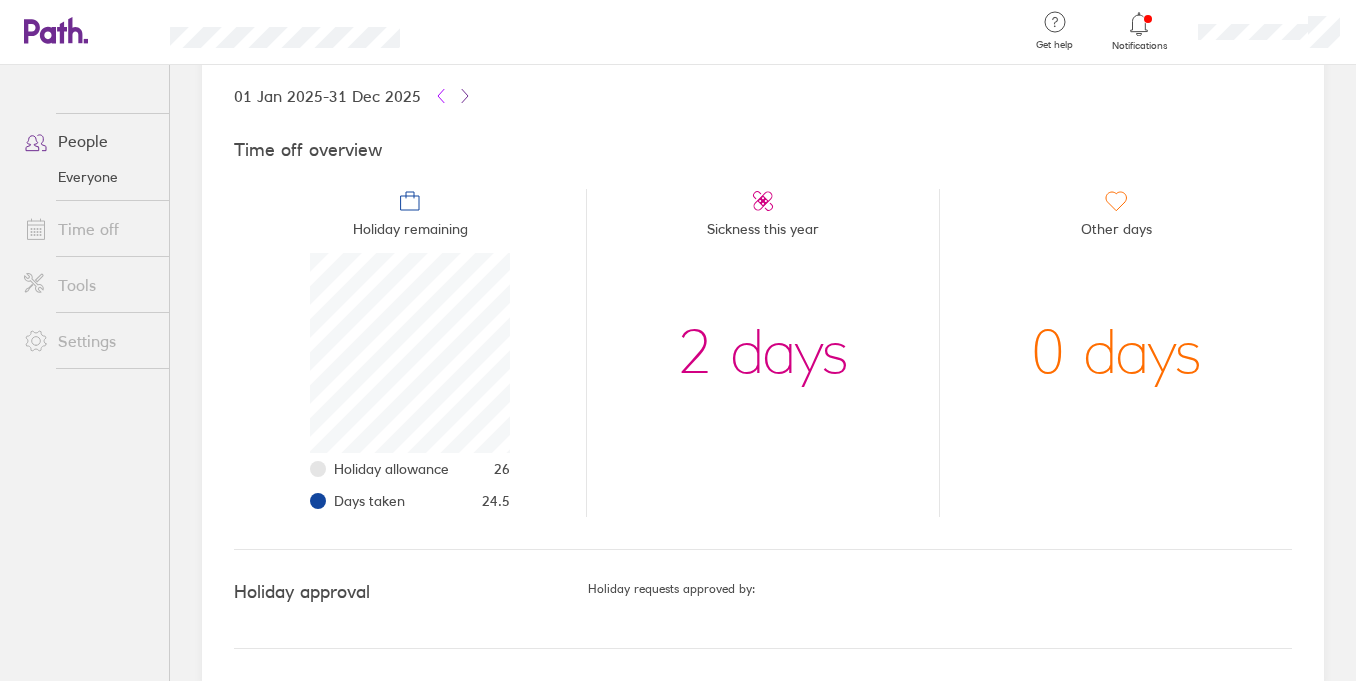 click 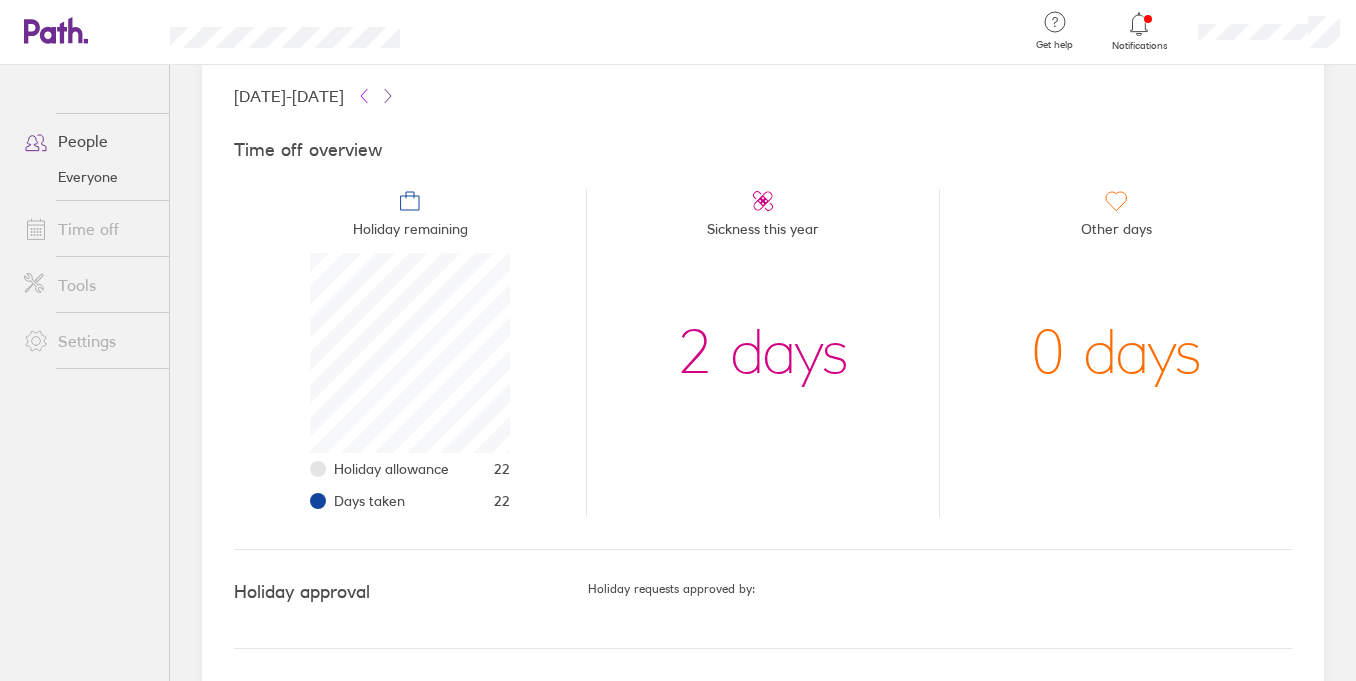 click 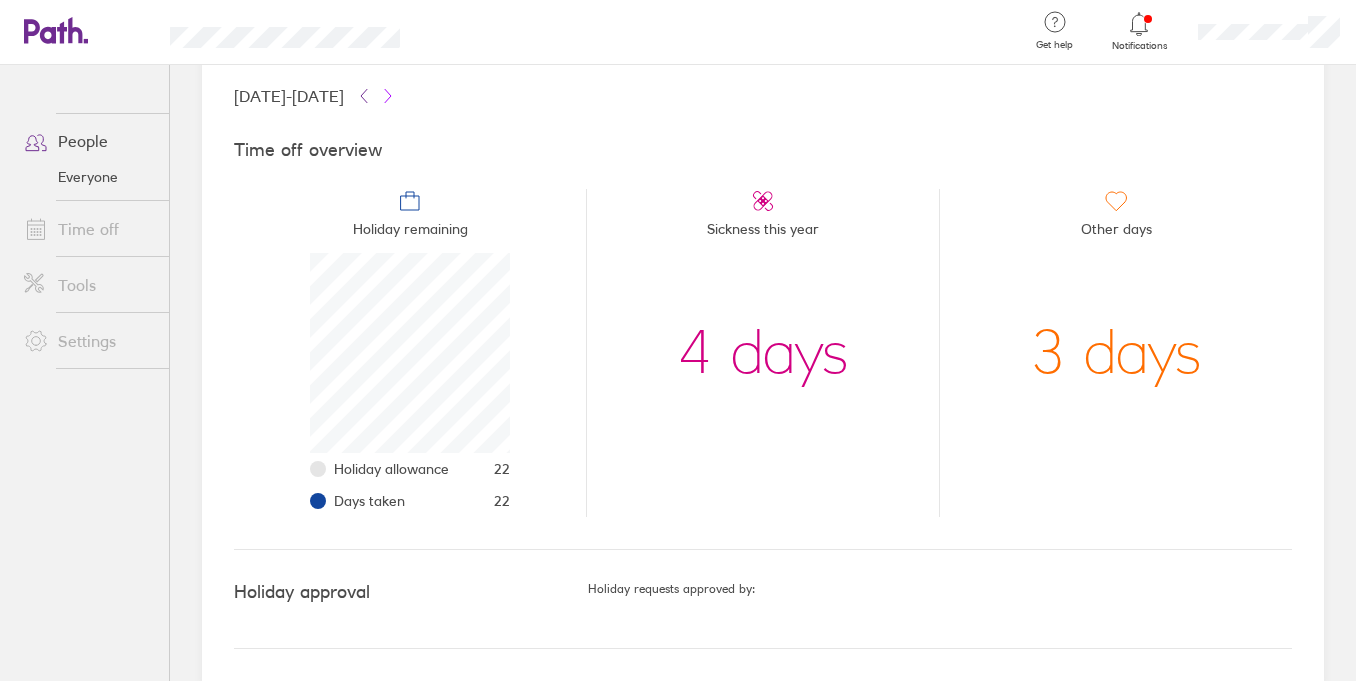 click 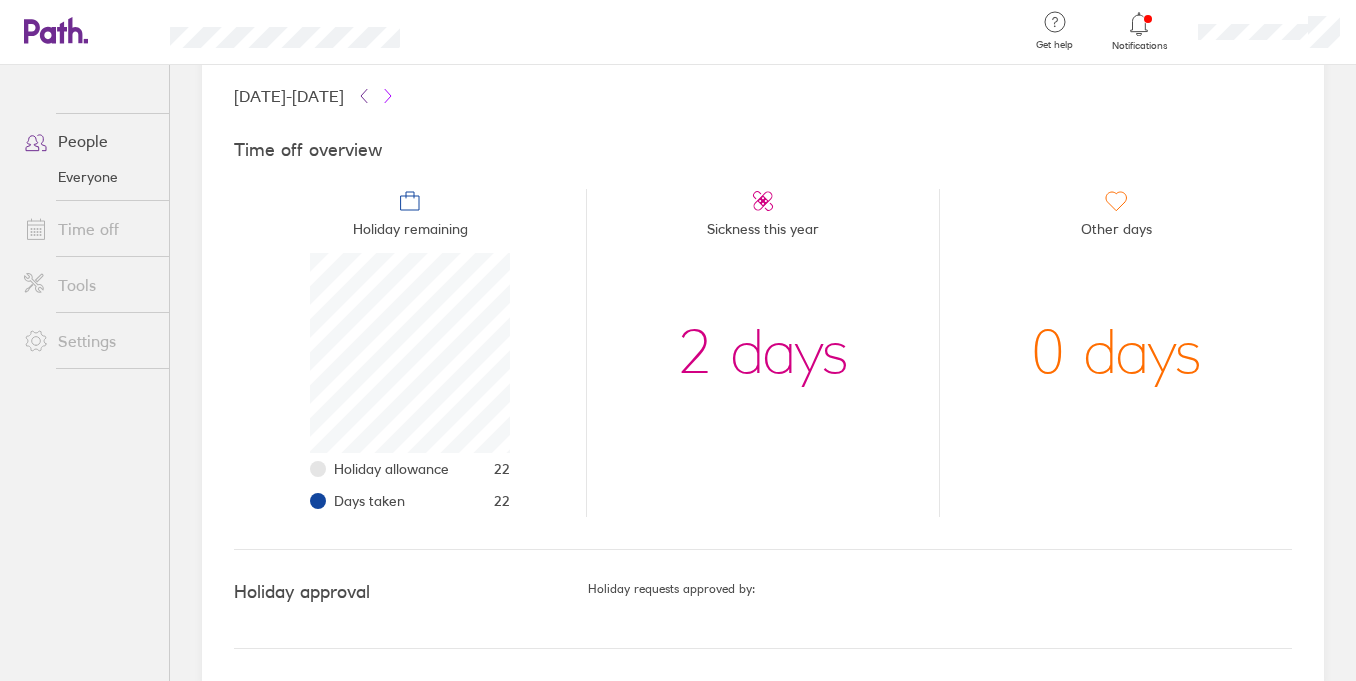 click 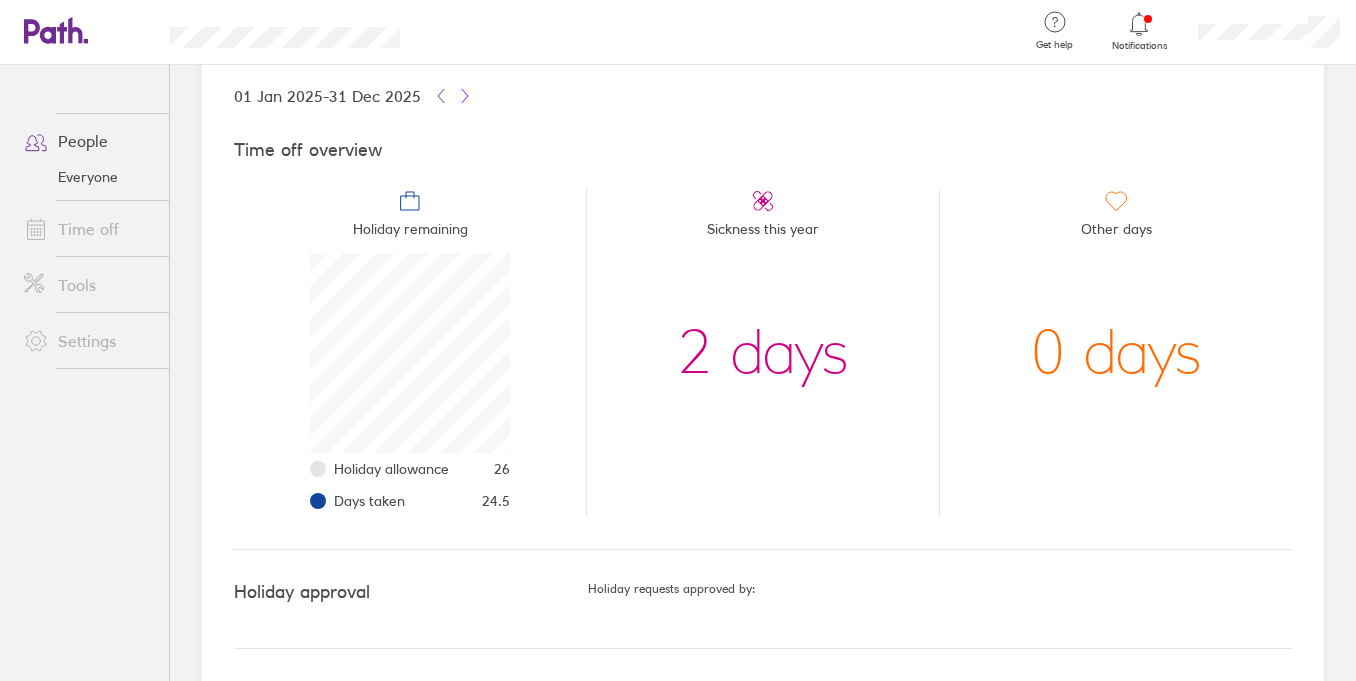 click 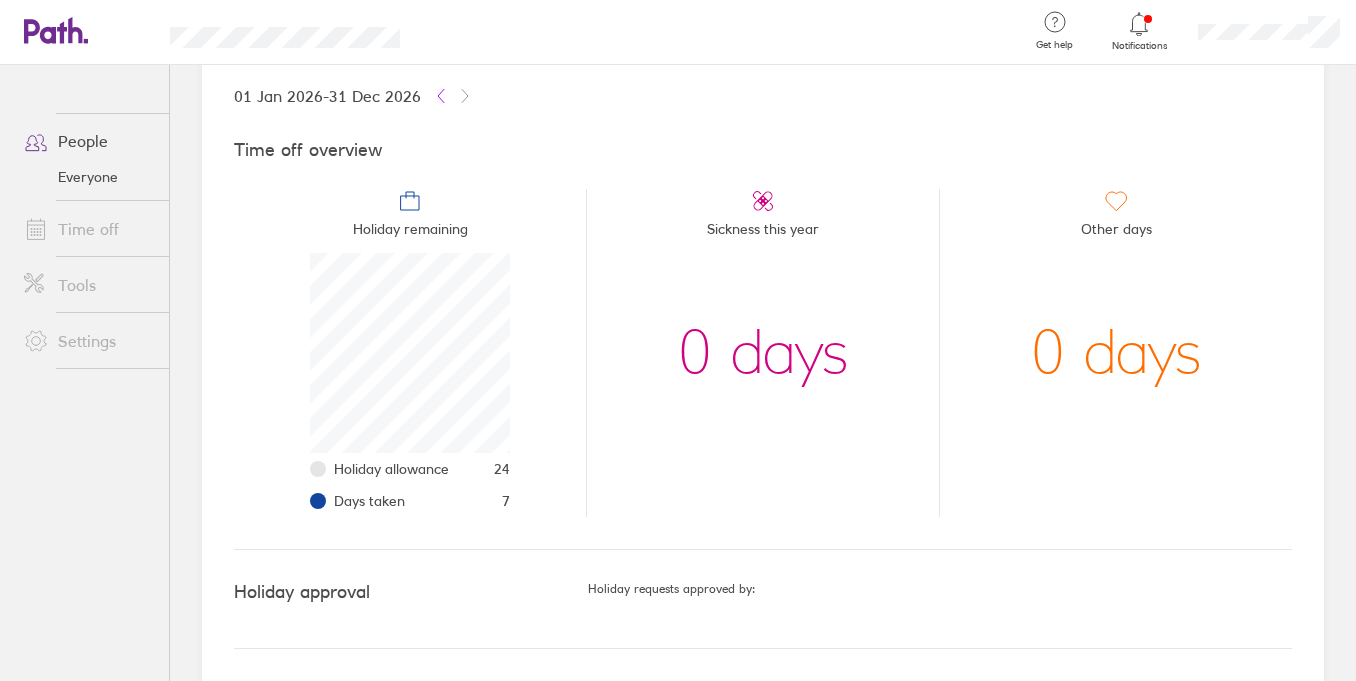click at bounding box center [441, 96] 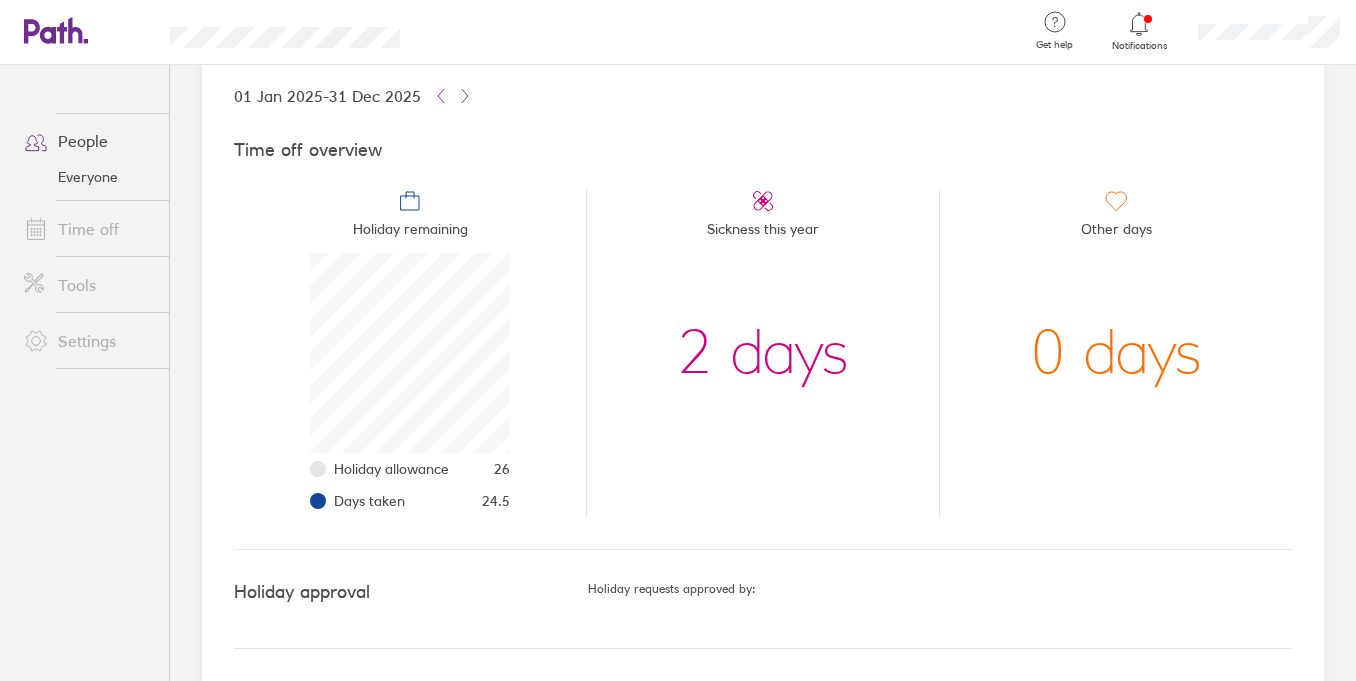 click at bounding box center (441, 96) 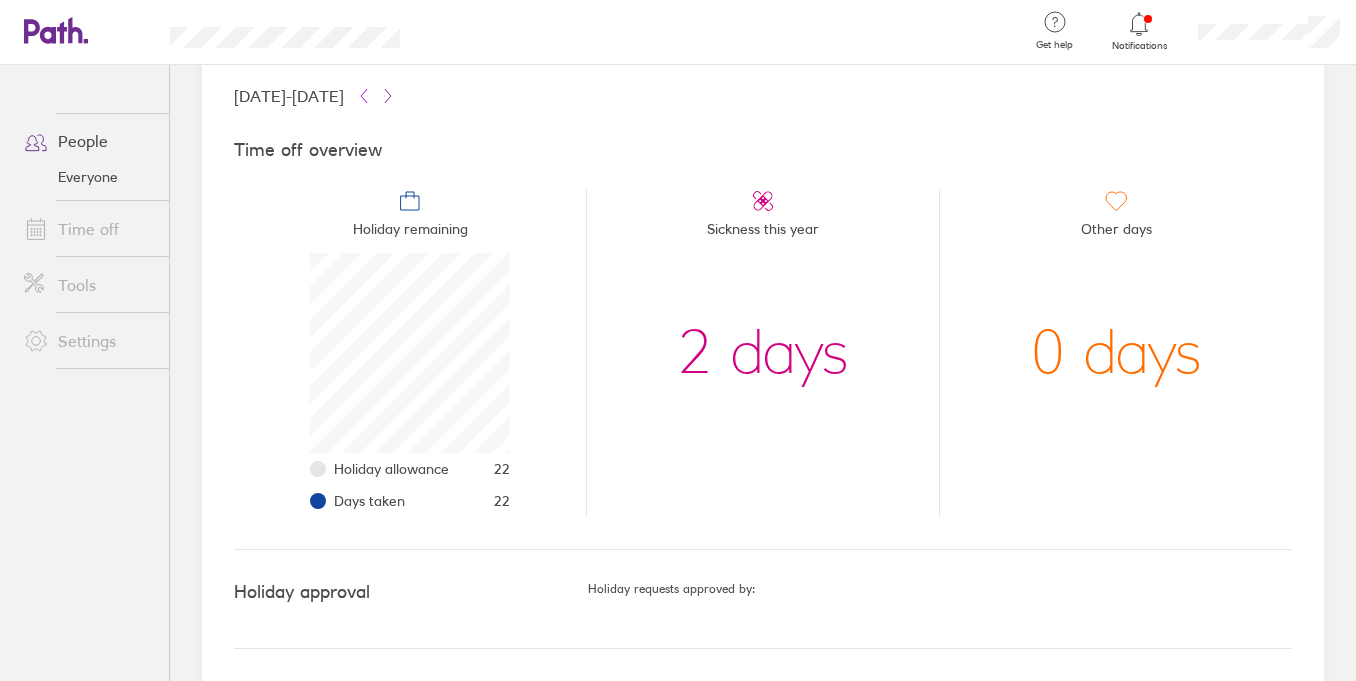 click at bounding box center [364, 96] 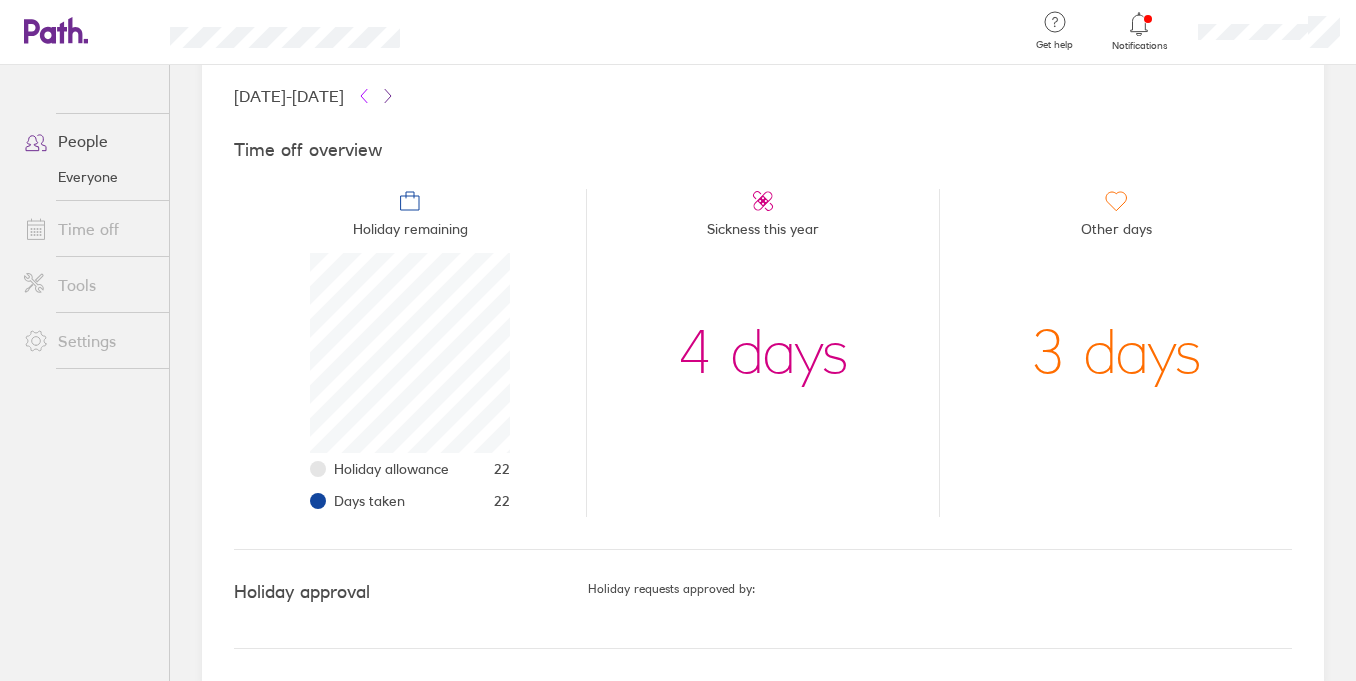 click at bounding box center (364, 96) 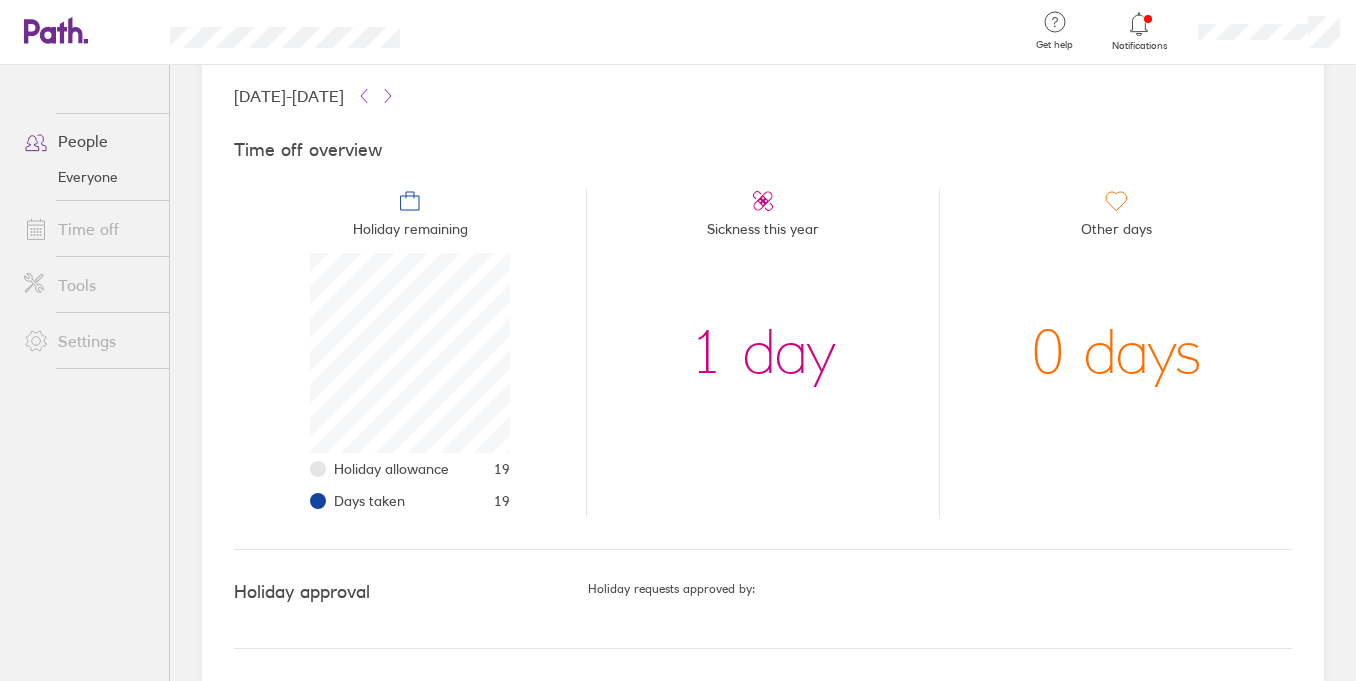 click at bounding box center (364, 96) 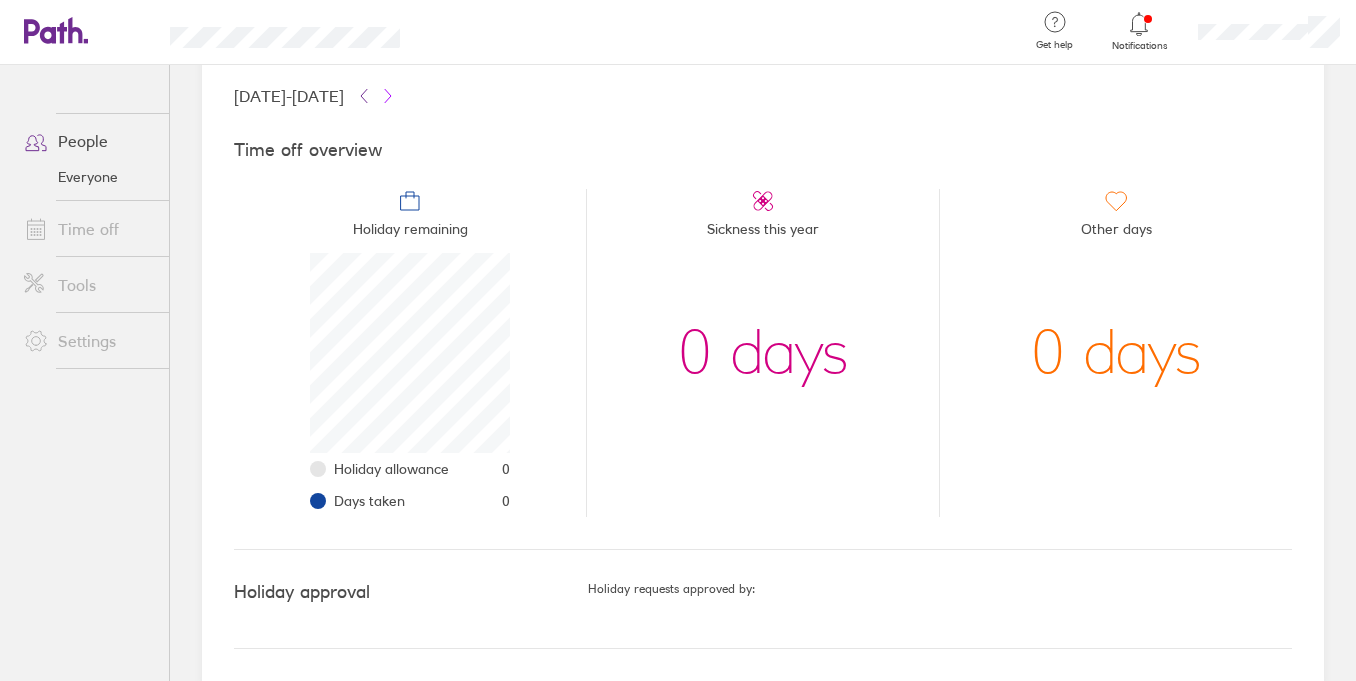 click 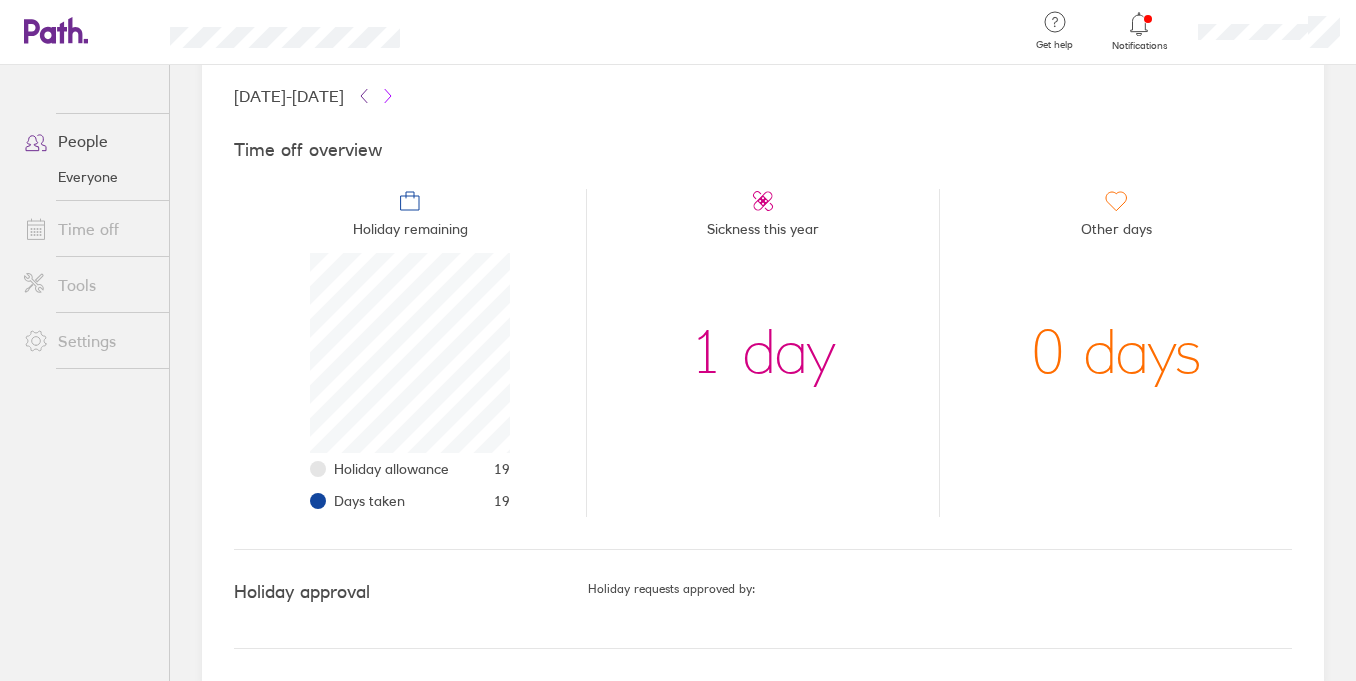 click 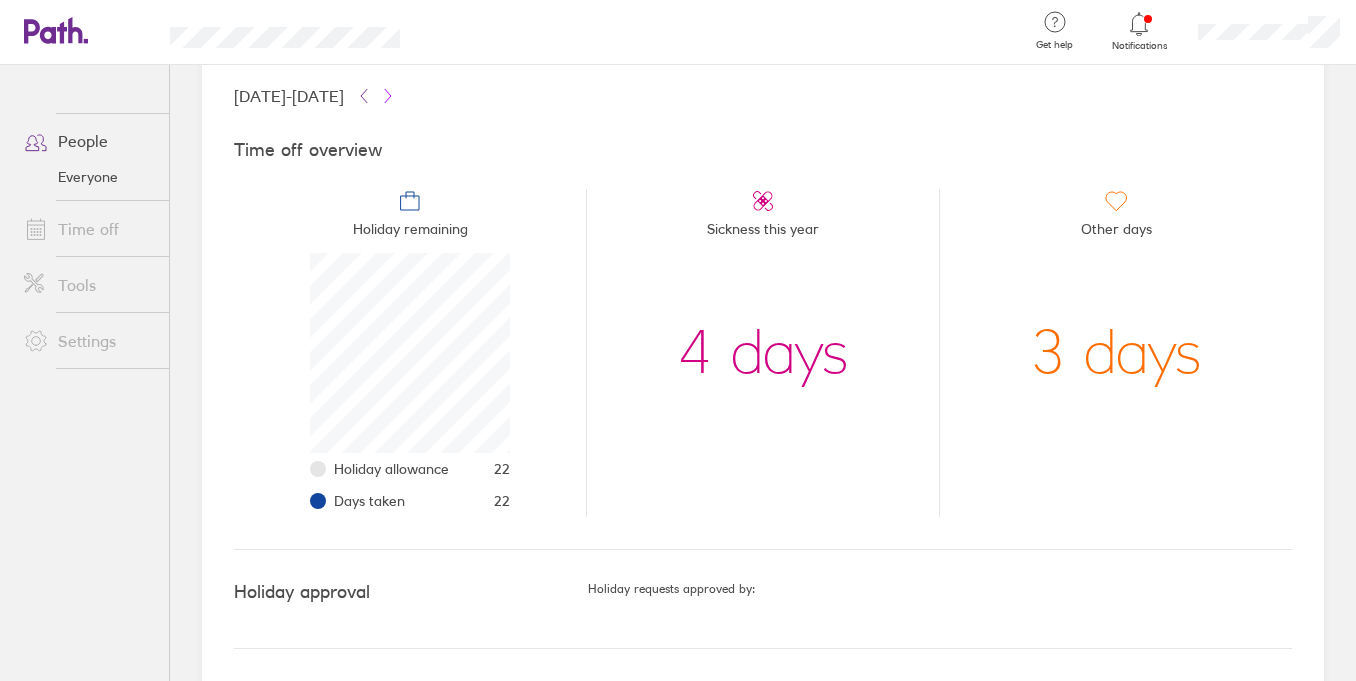 click 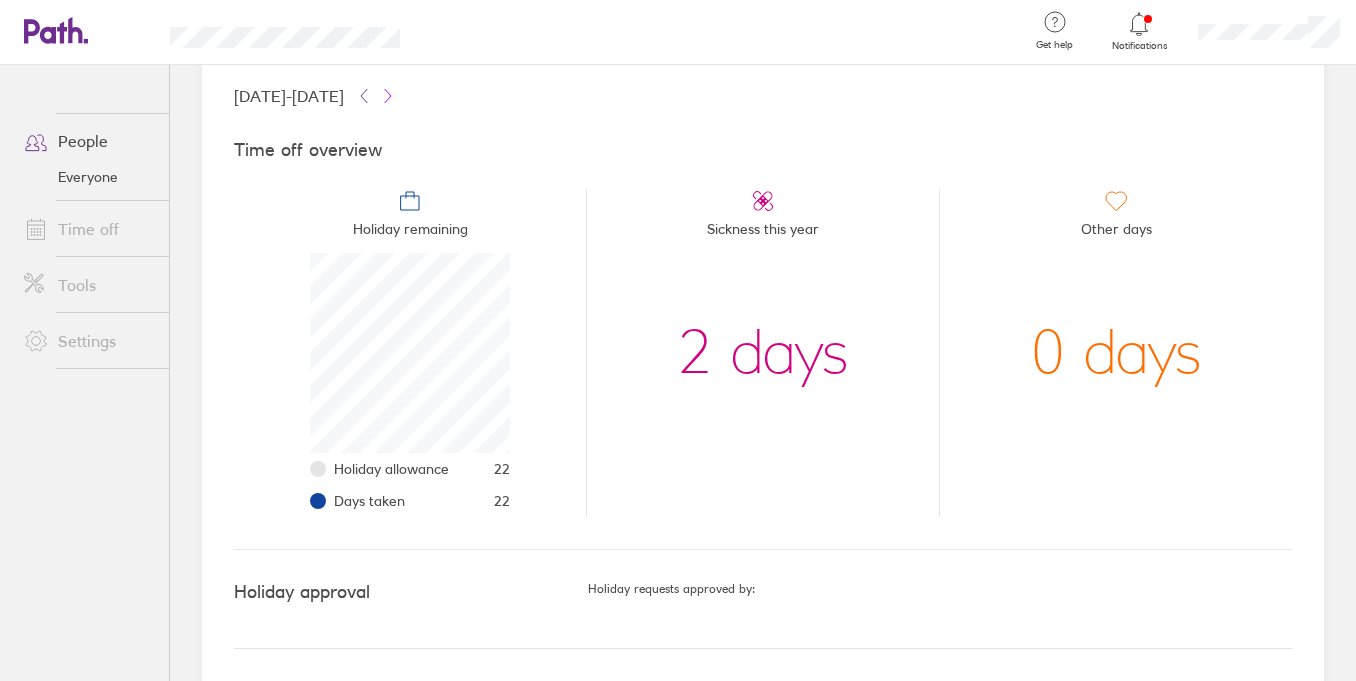 click 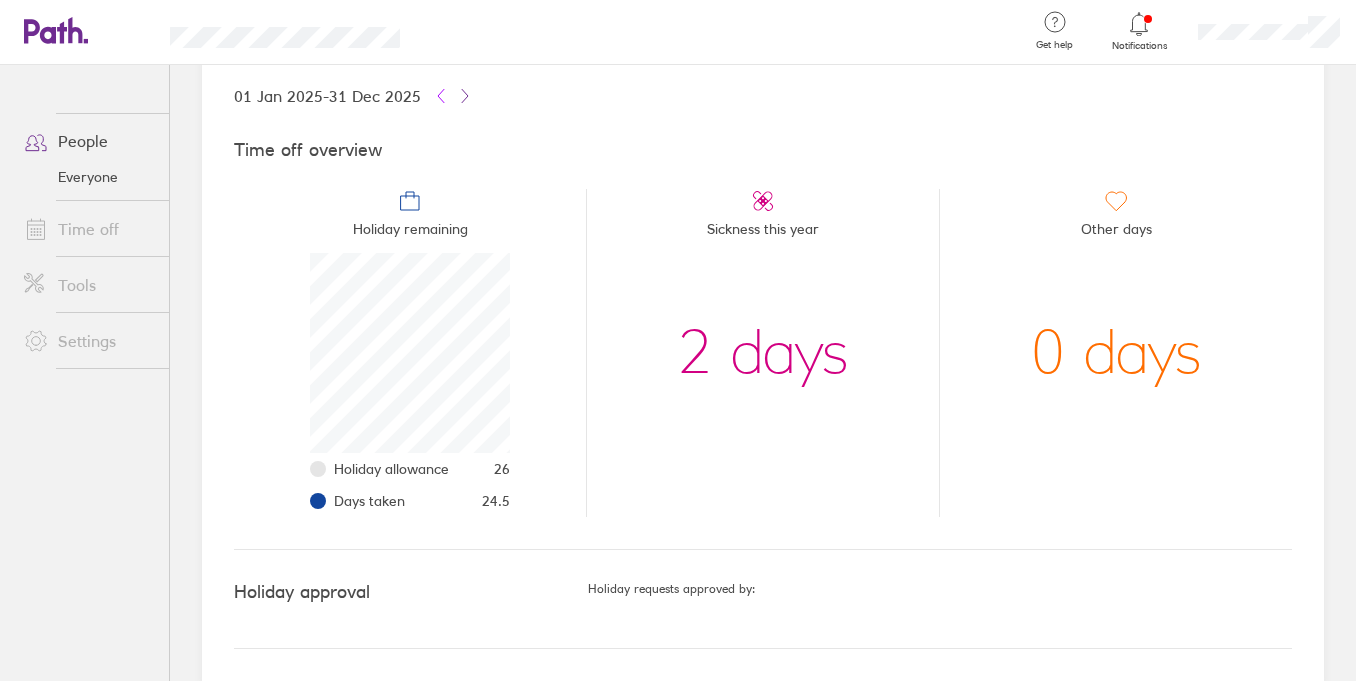 click 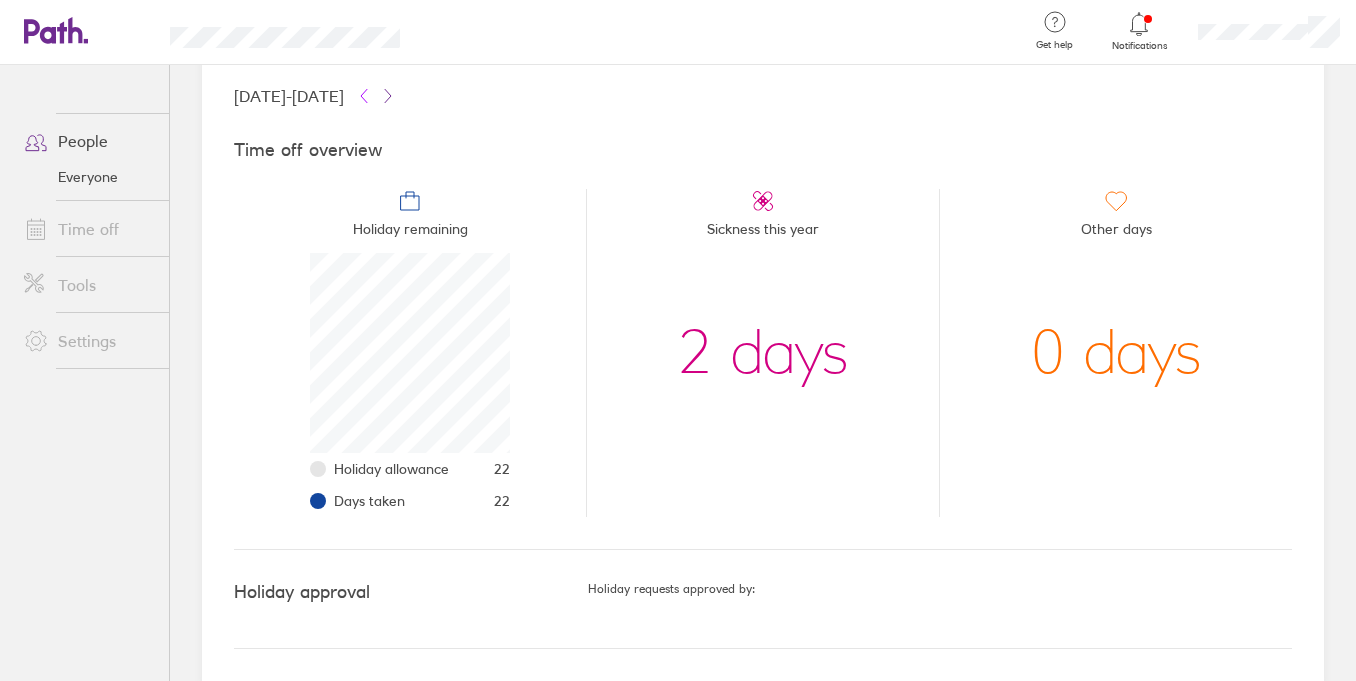 click 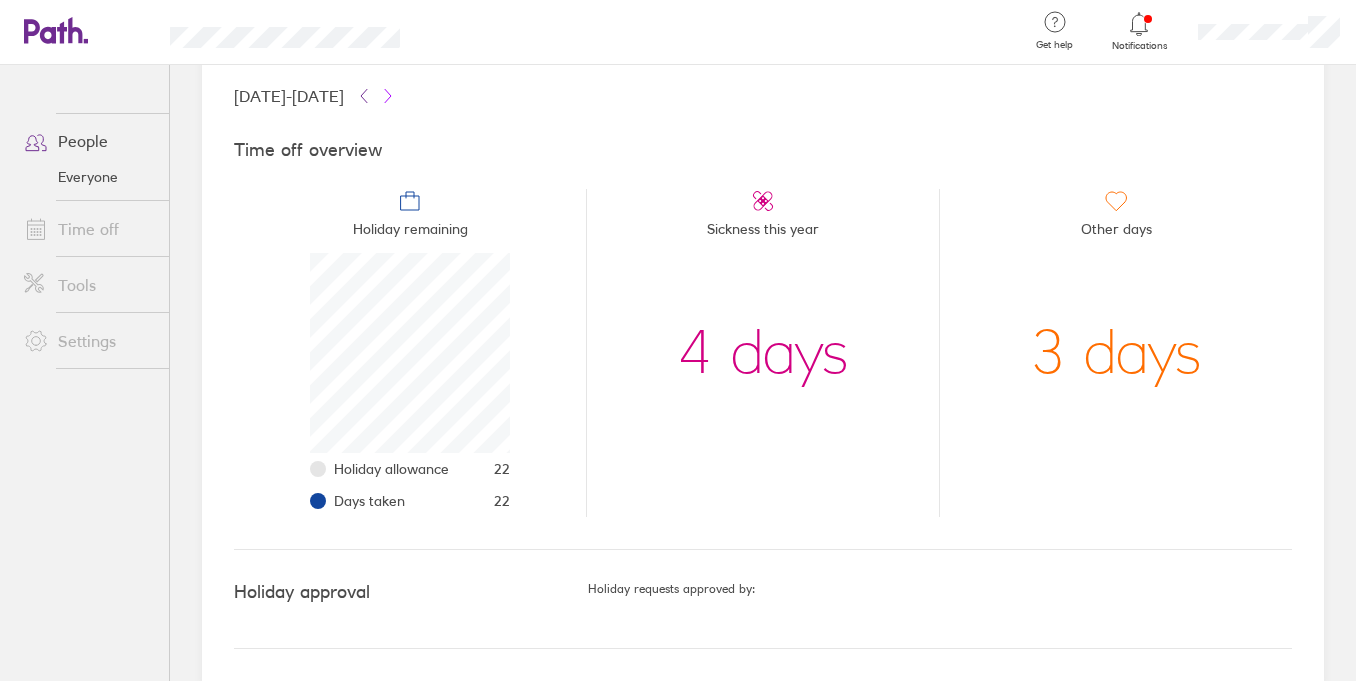 click 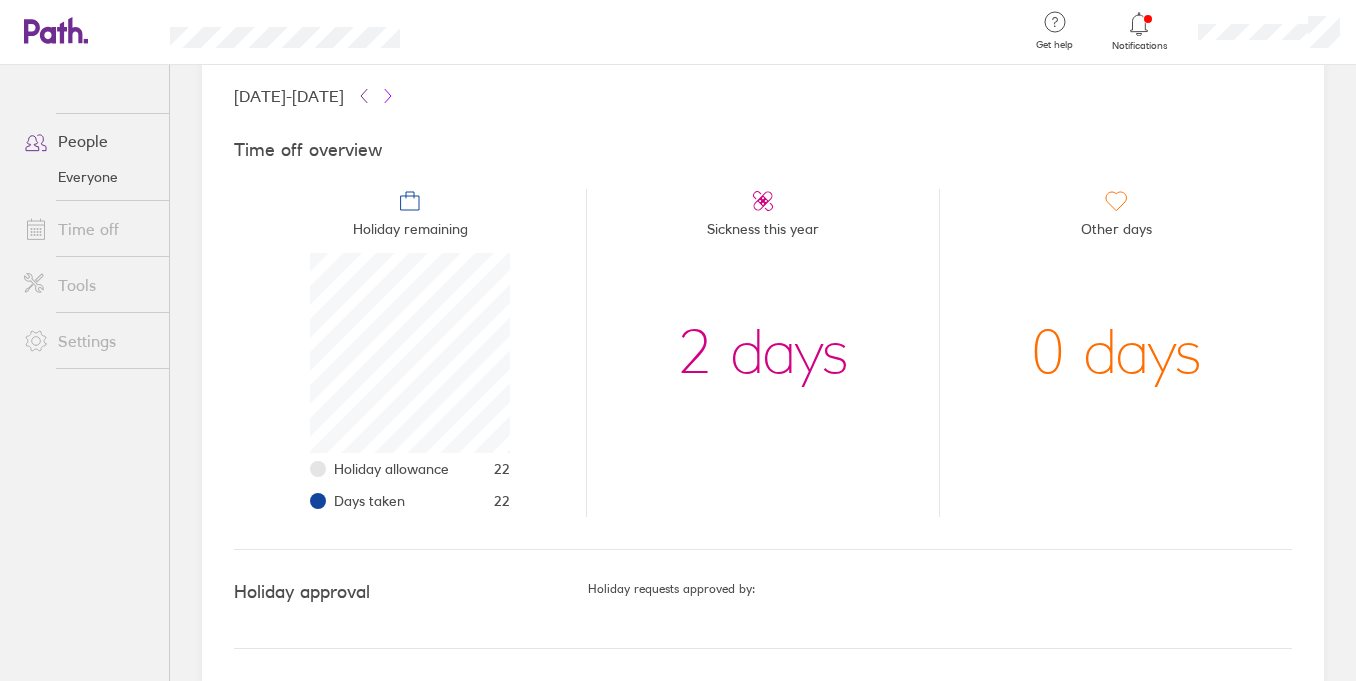 click 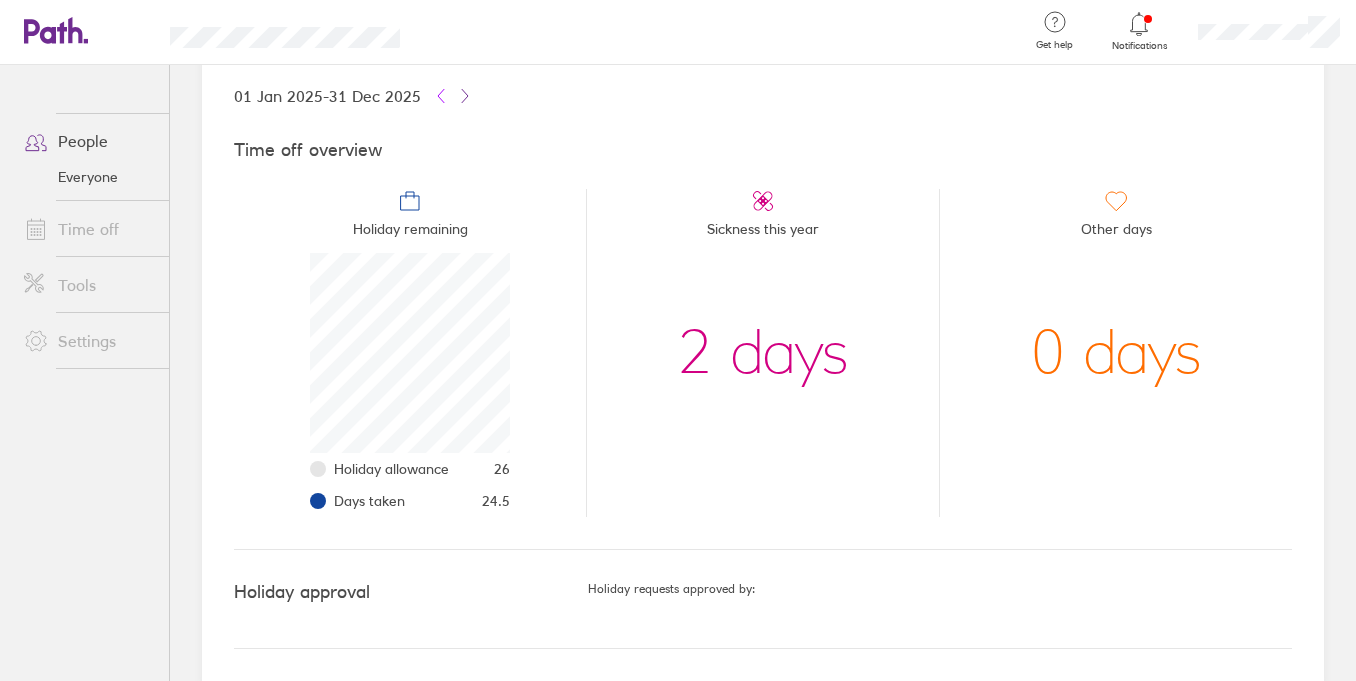 click 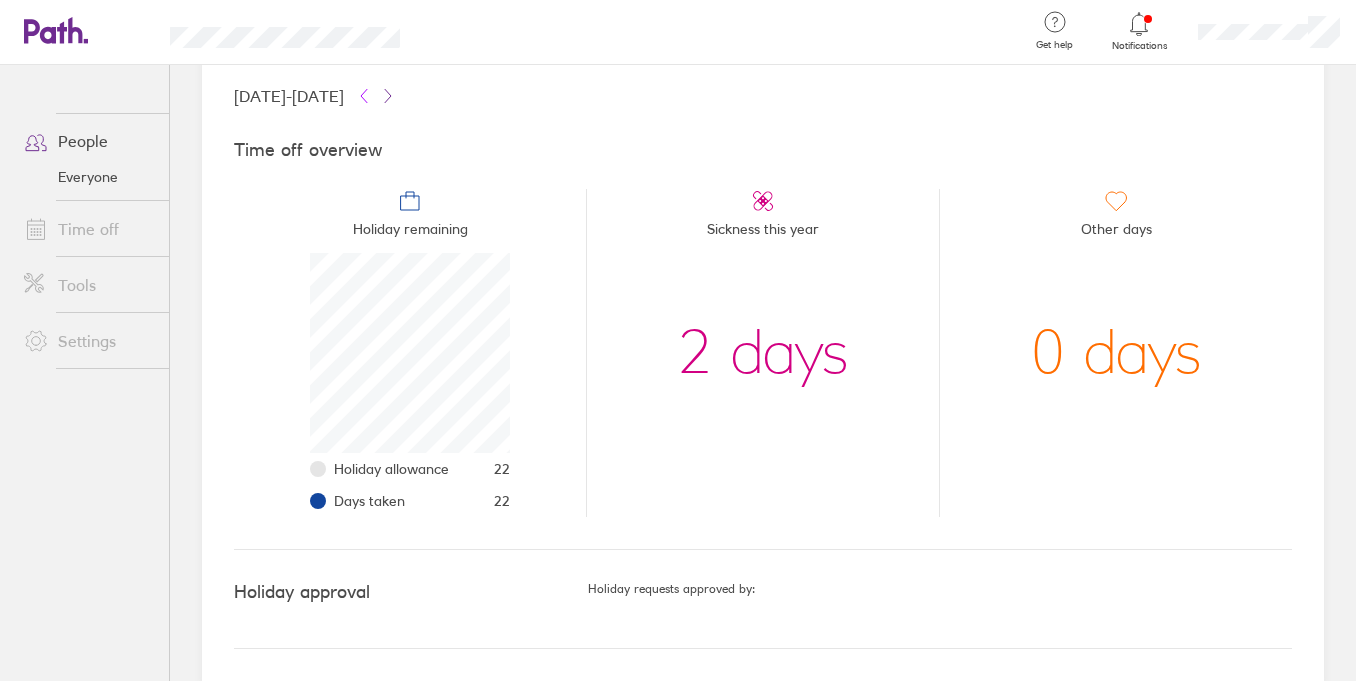 click 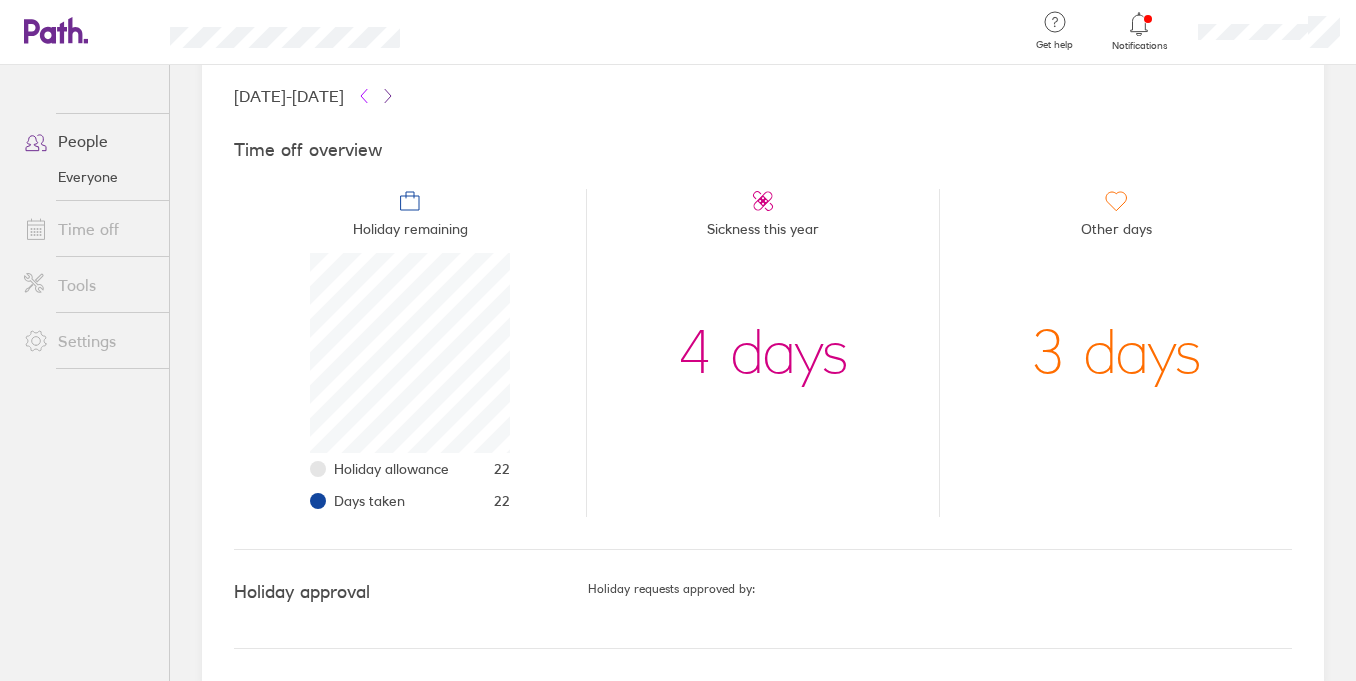 click 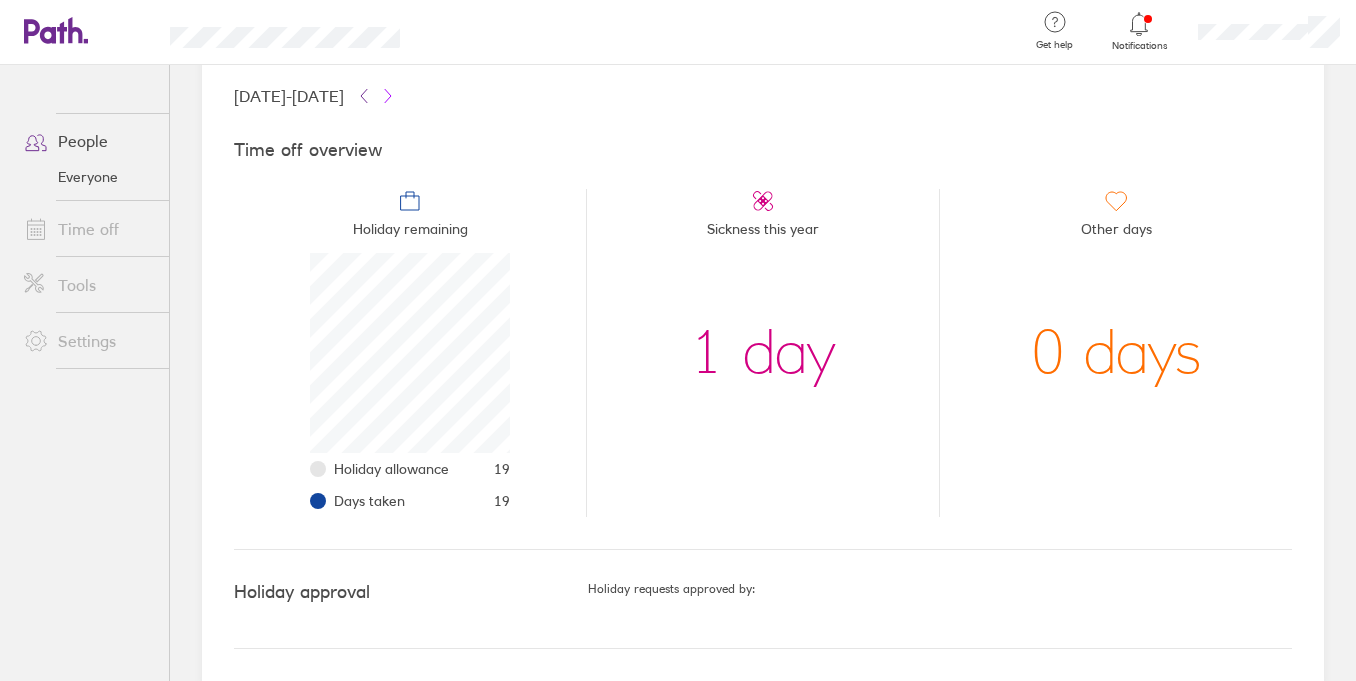 click 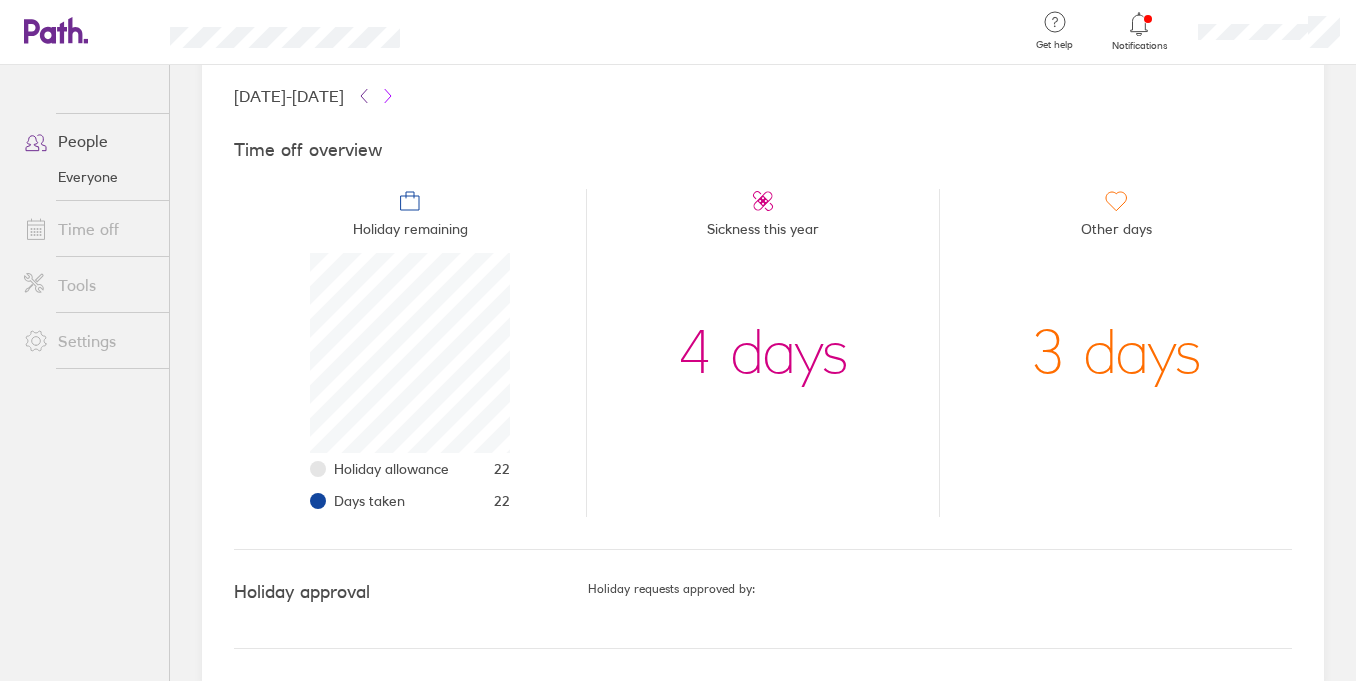 click 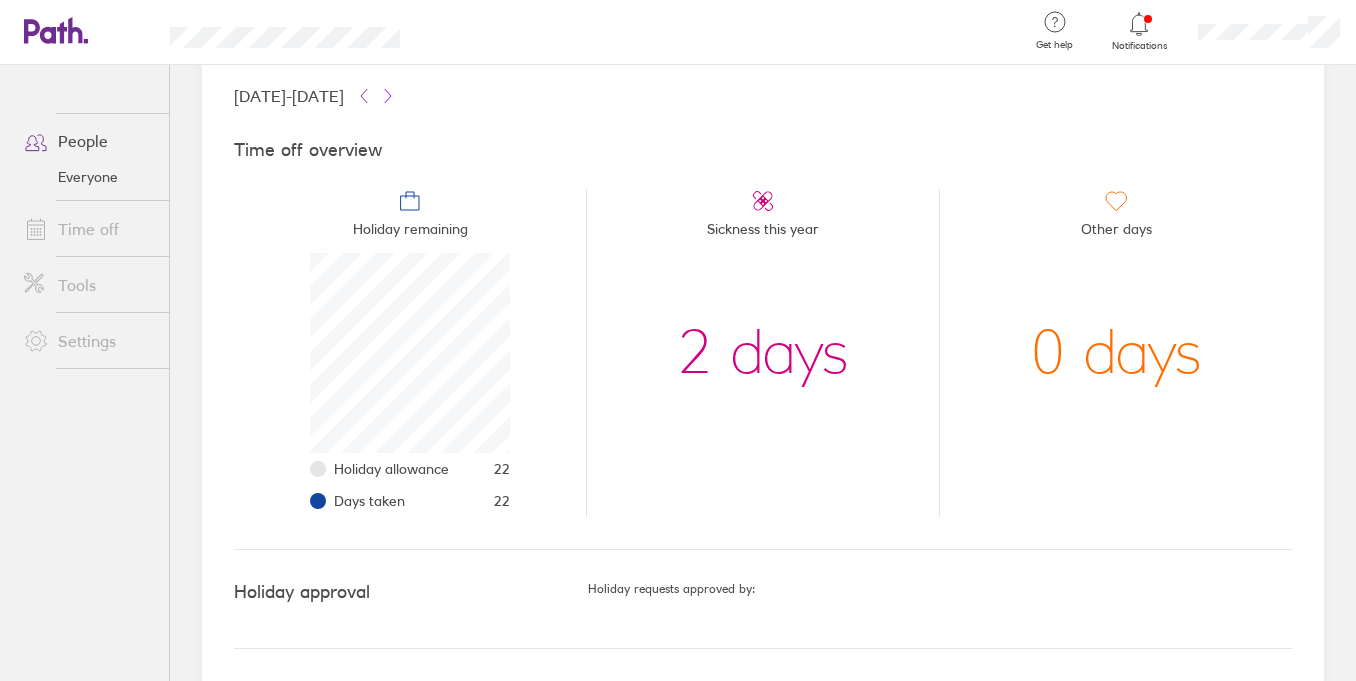 click 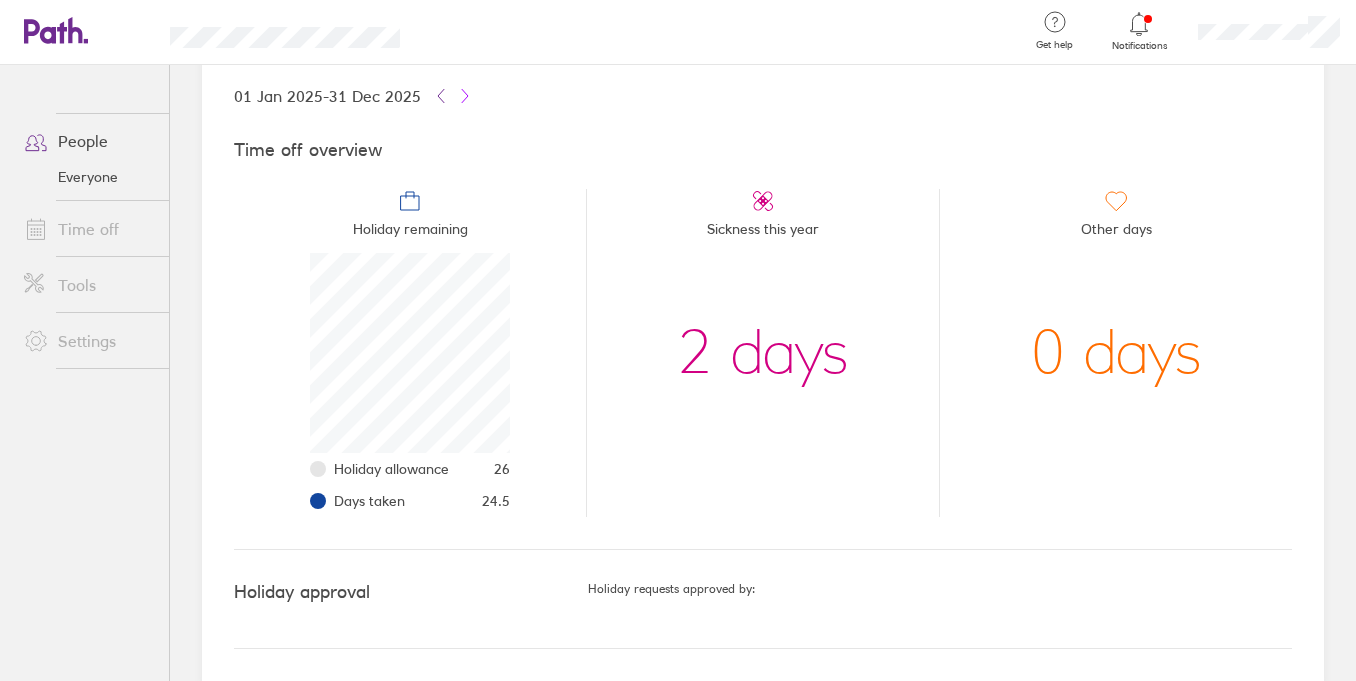 click 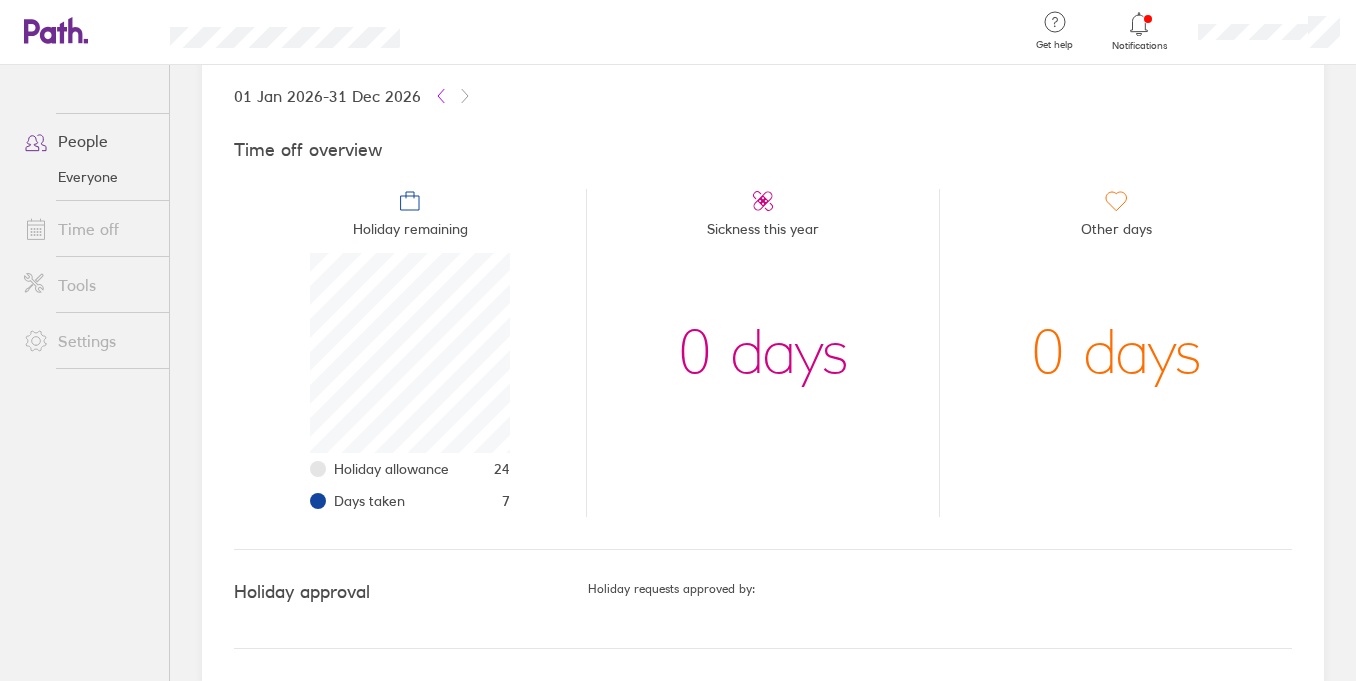 click 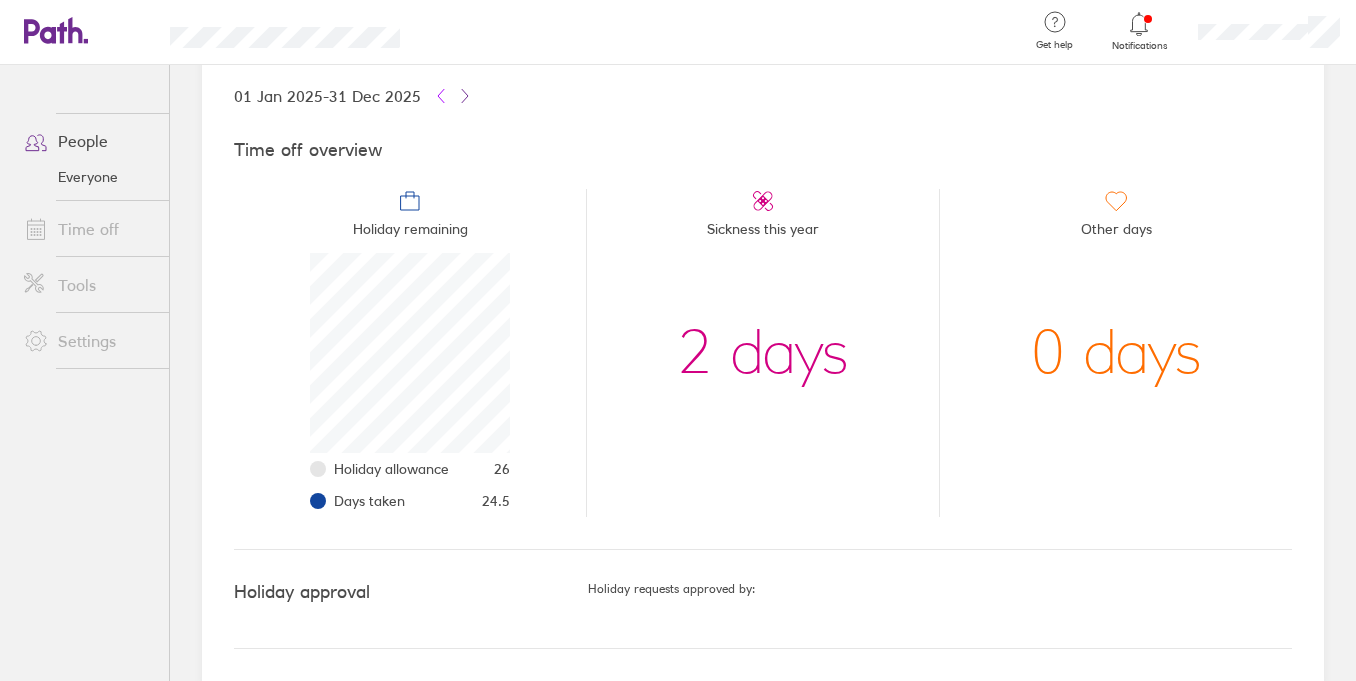 click 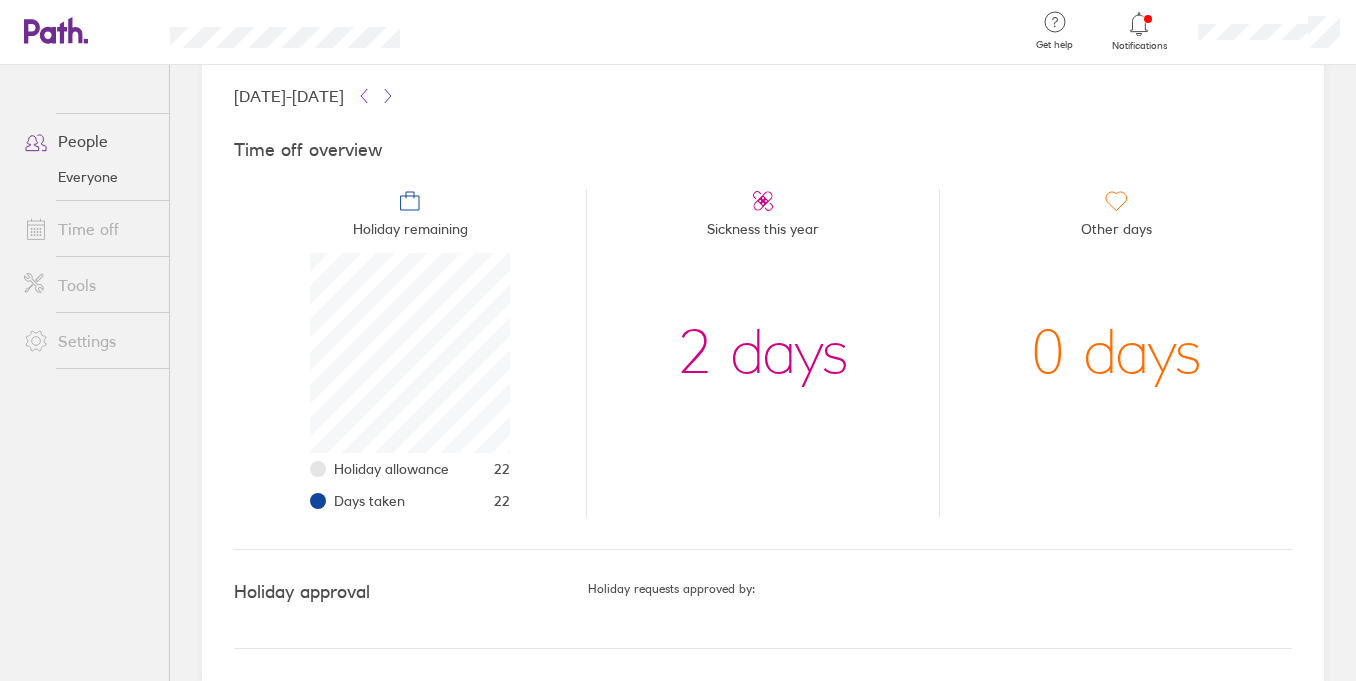 click 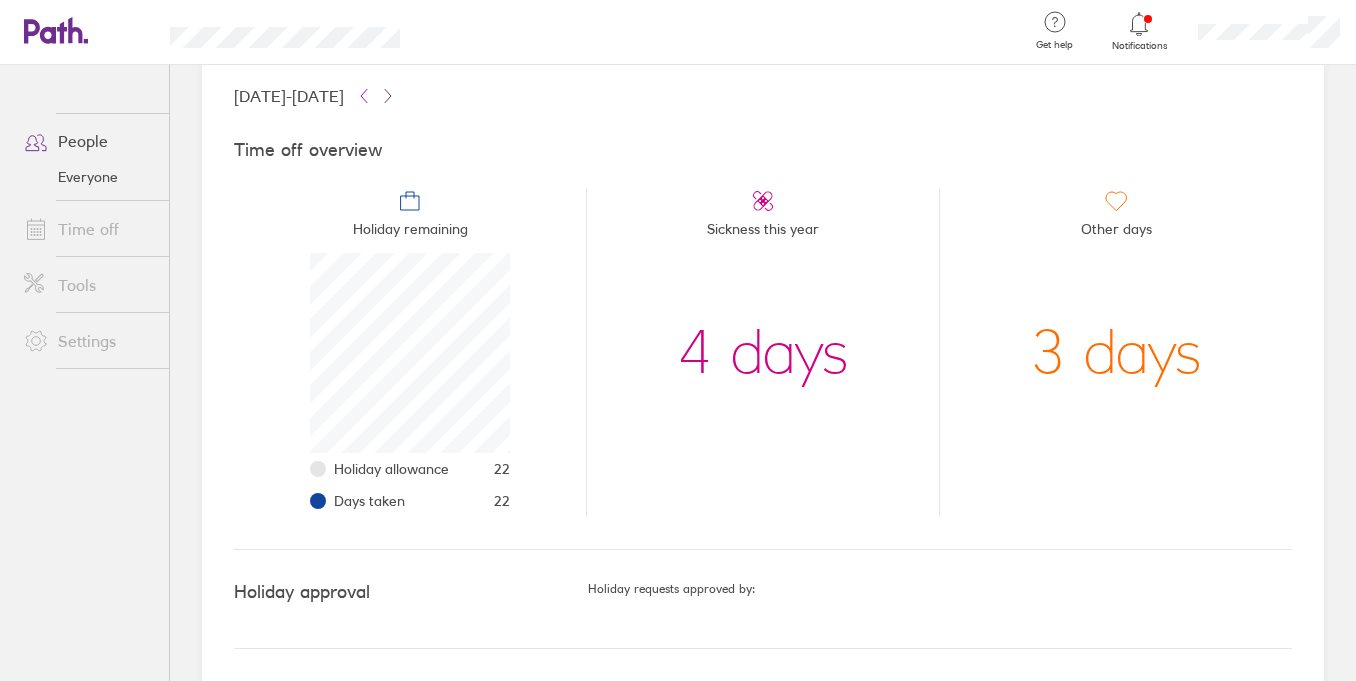 click 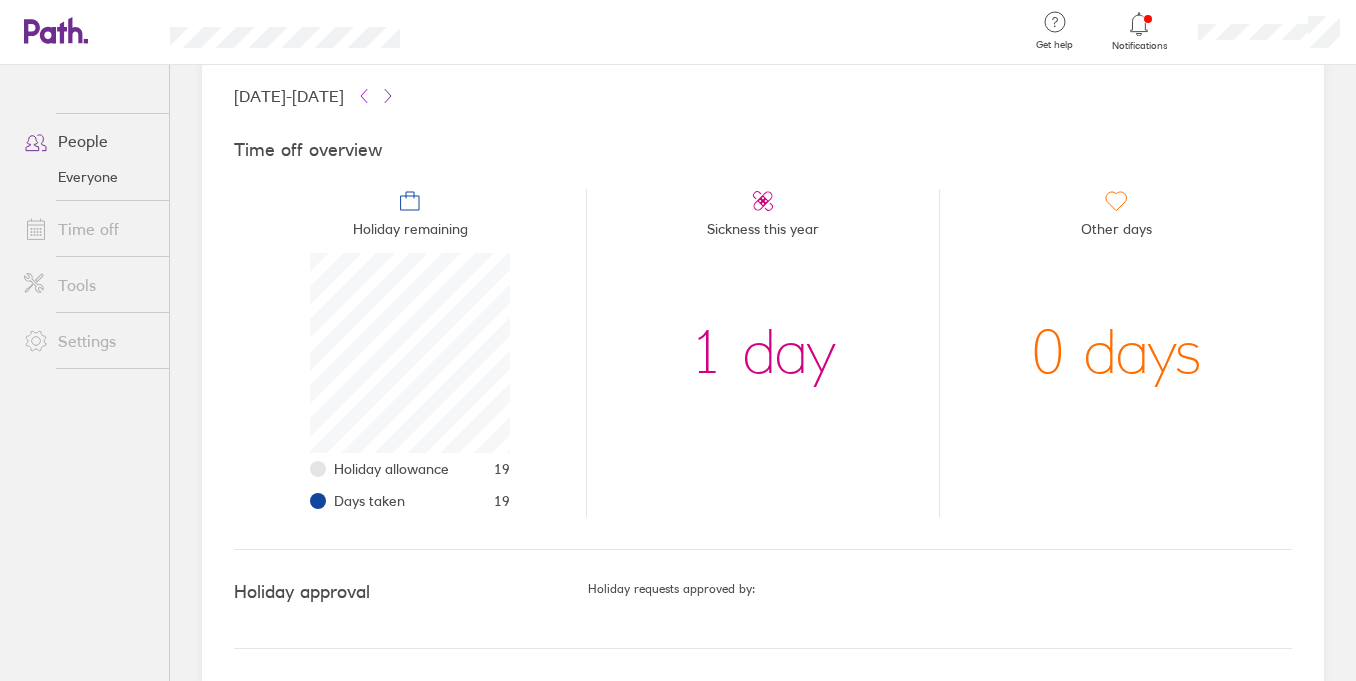 click 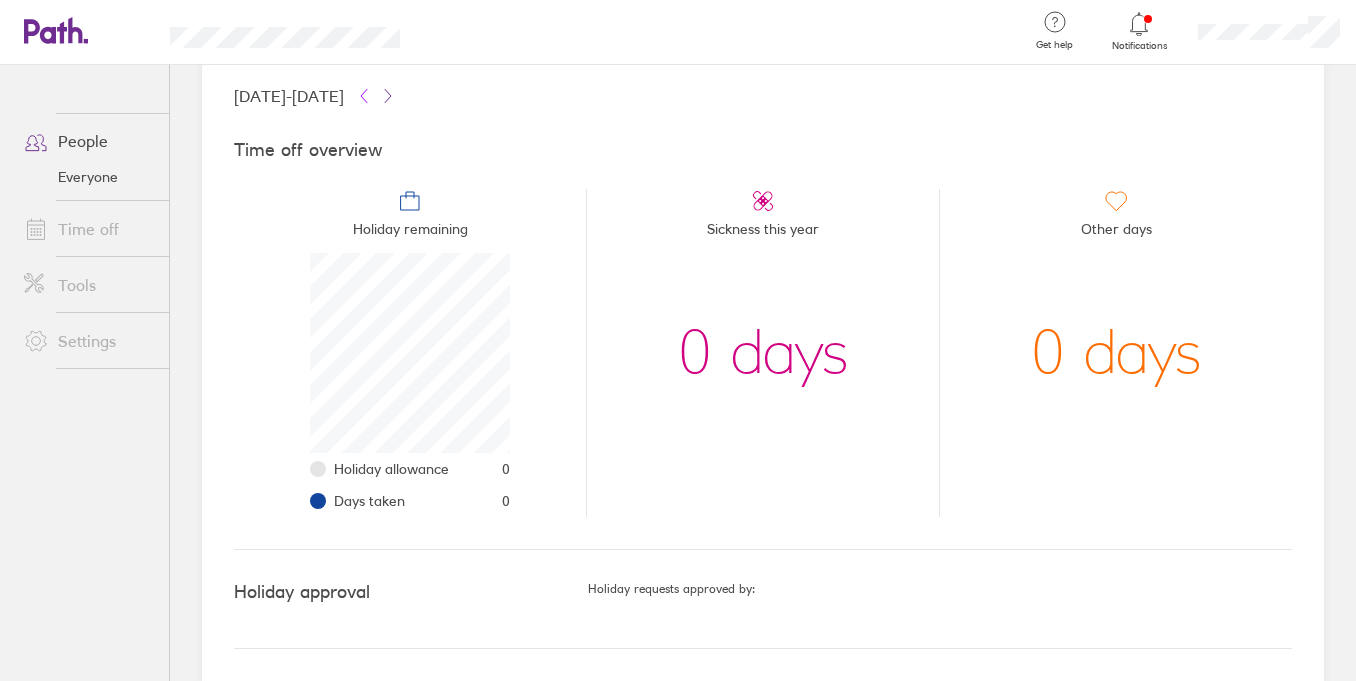 click 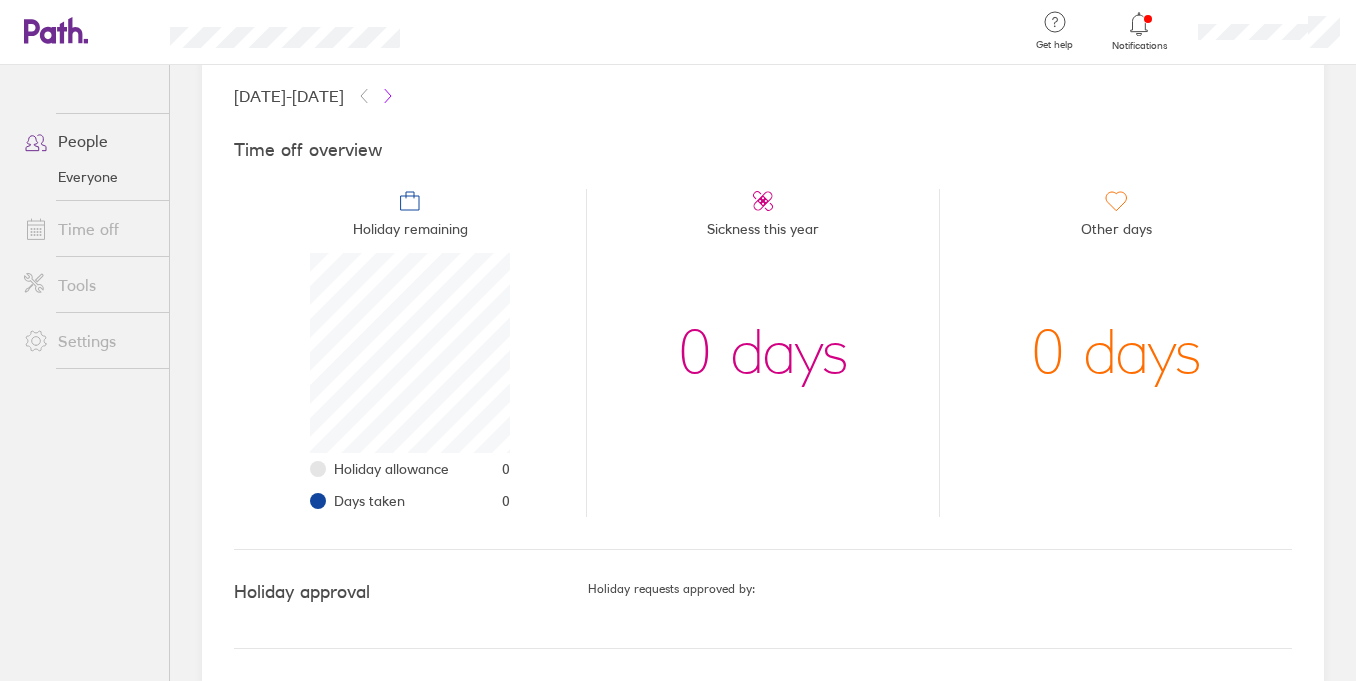 click 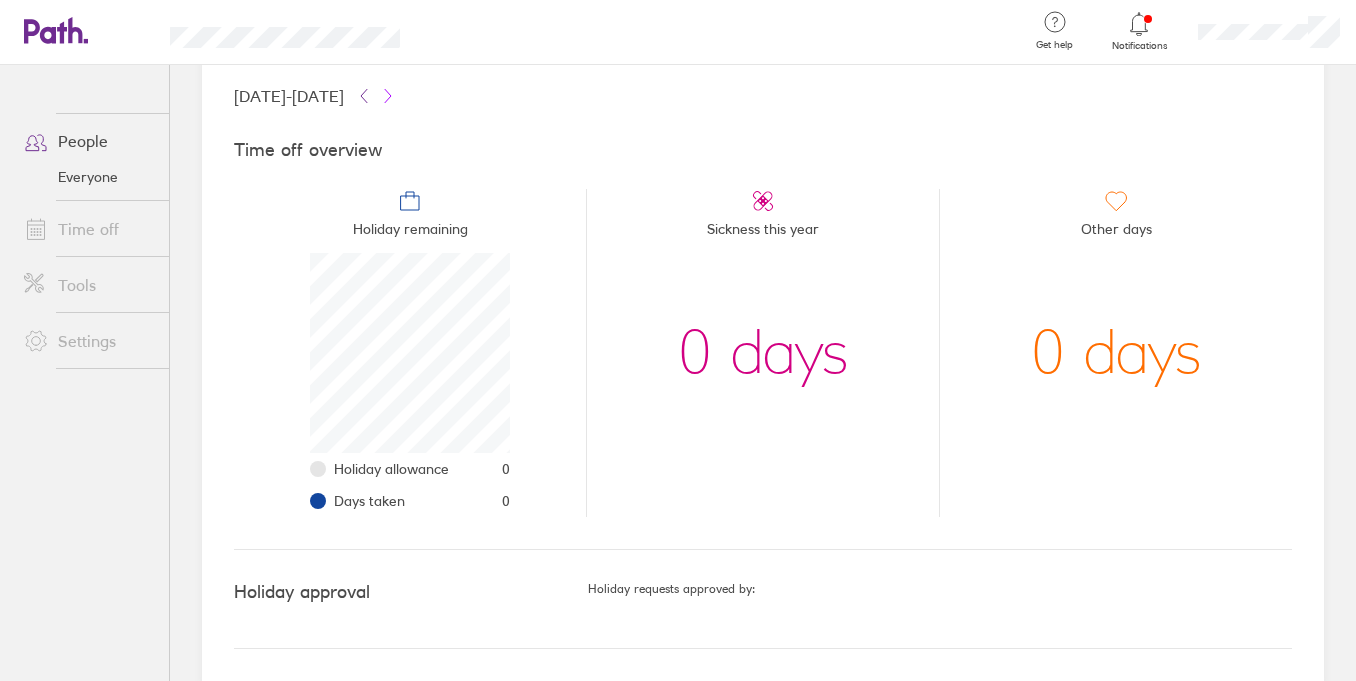 click 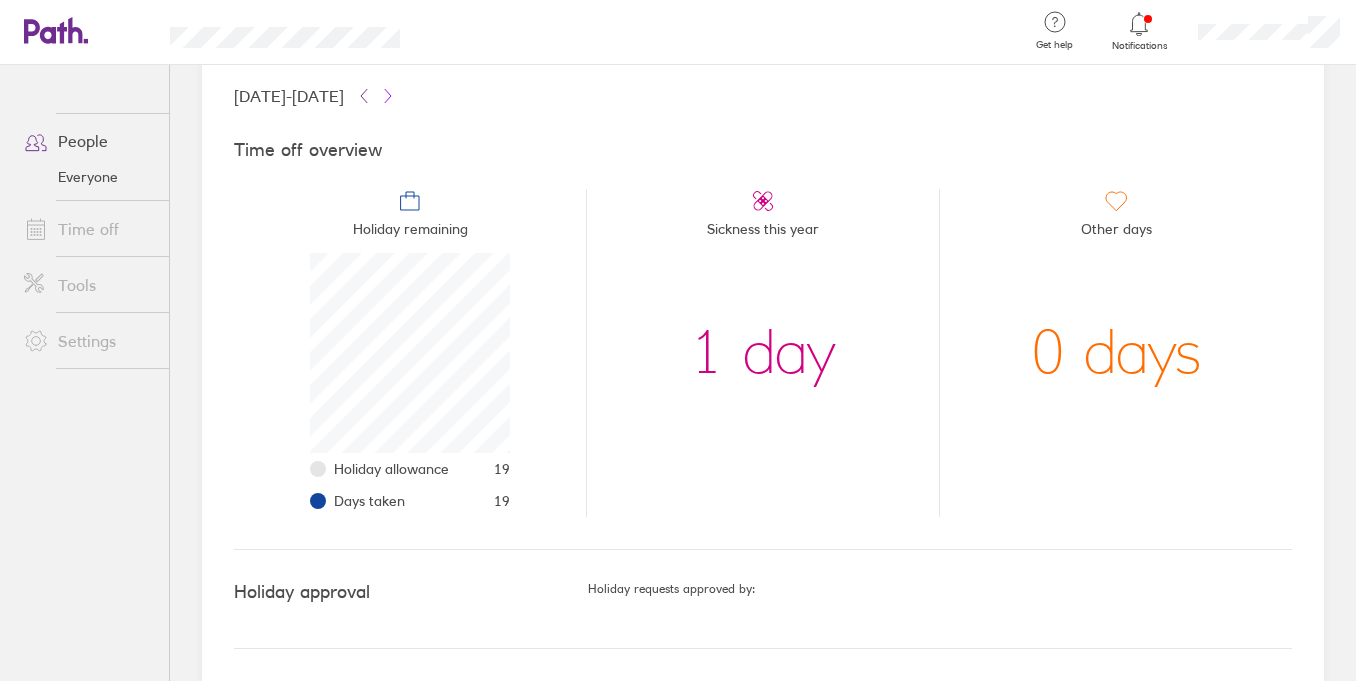 click 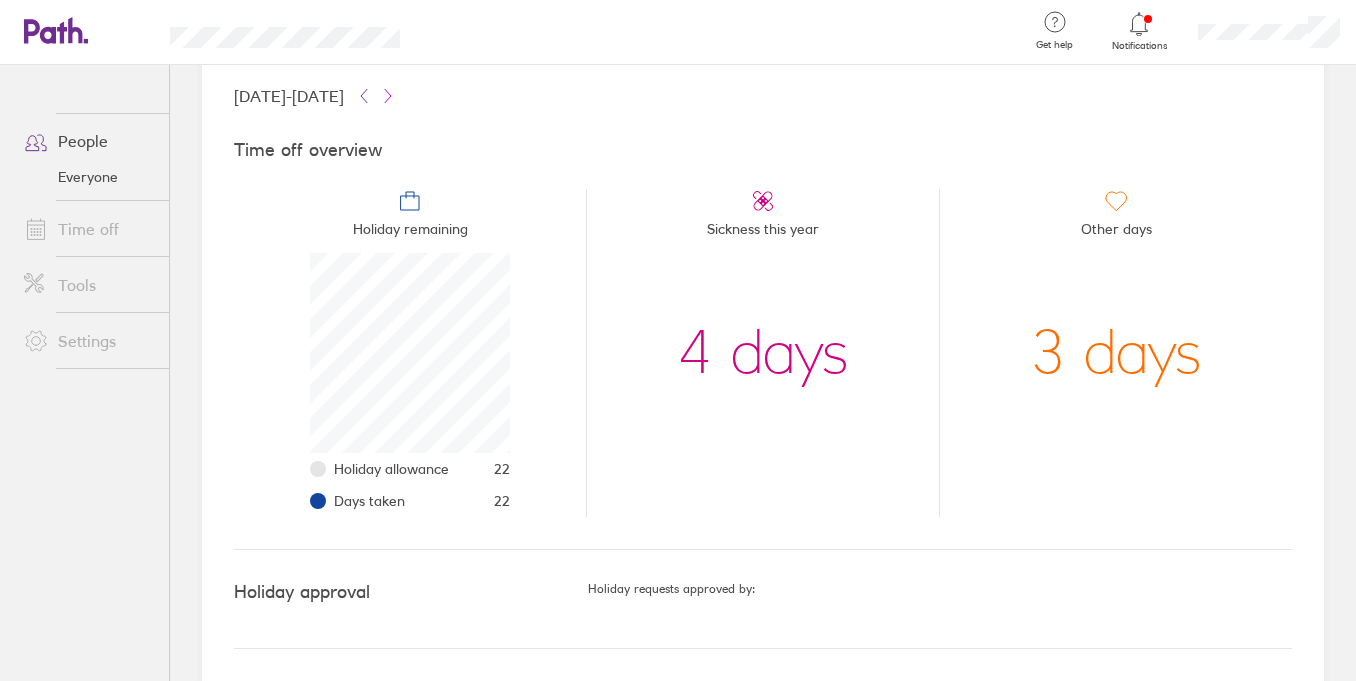click 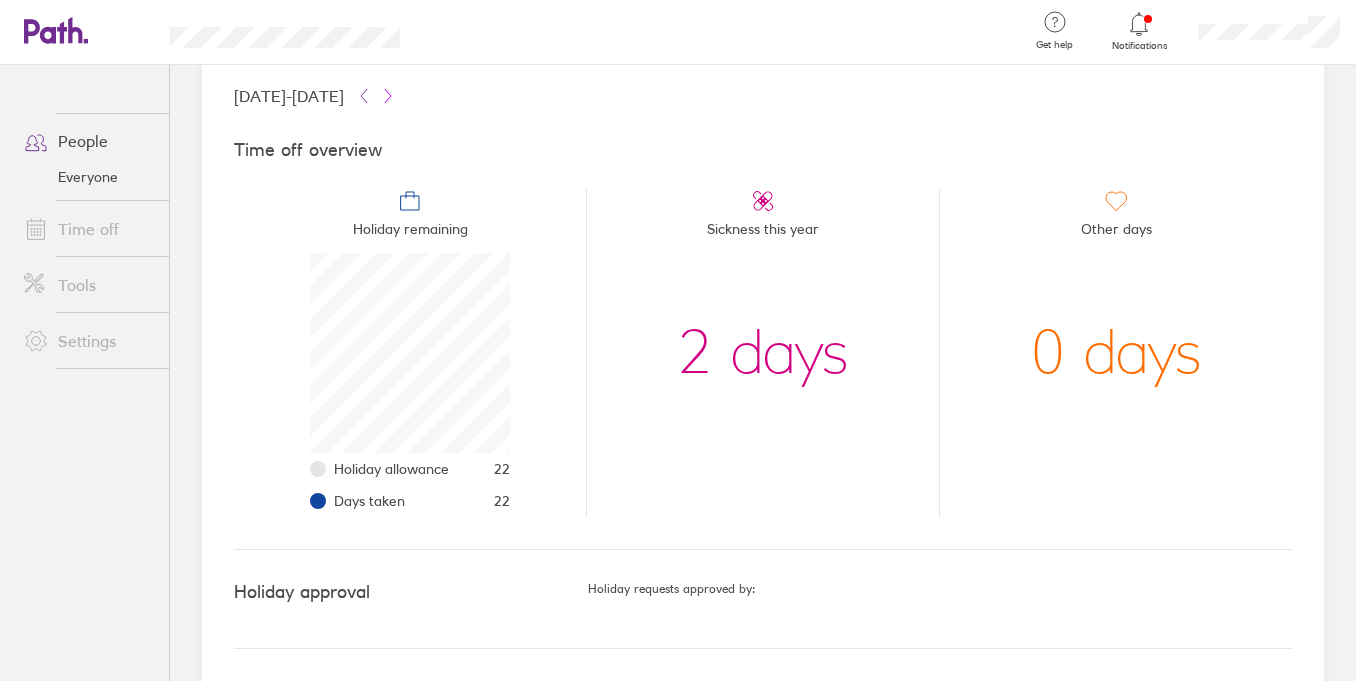 click 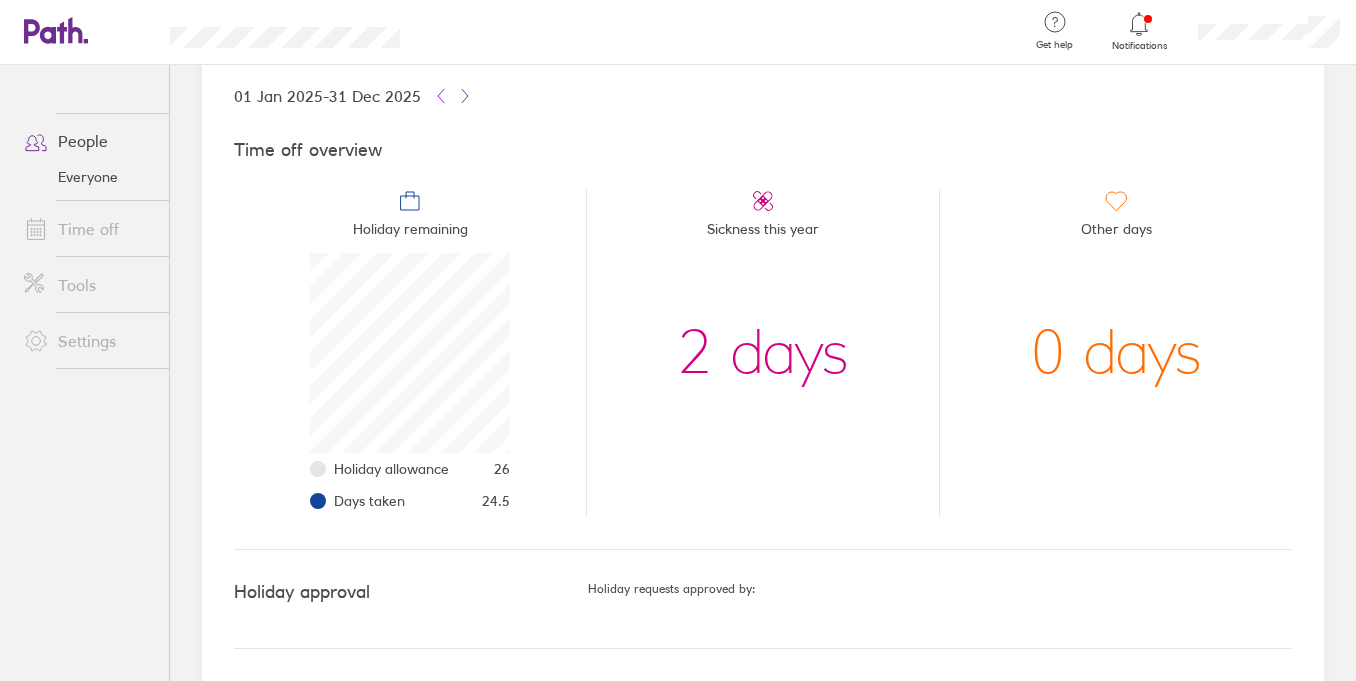 click 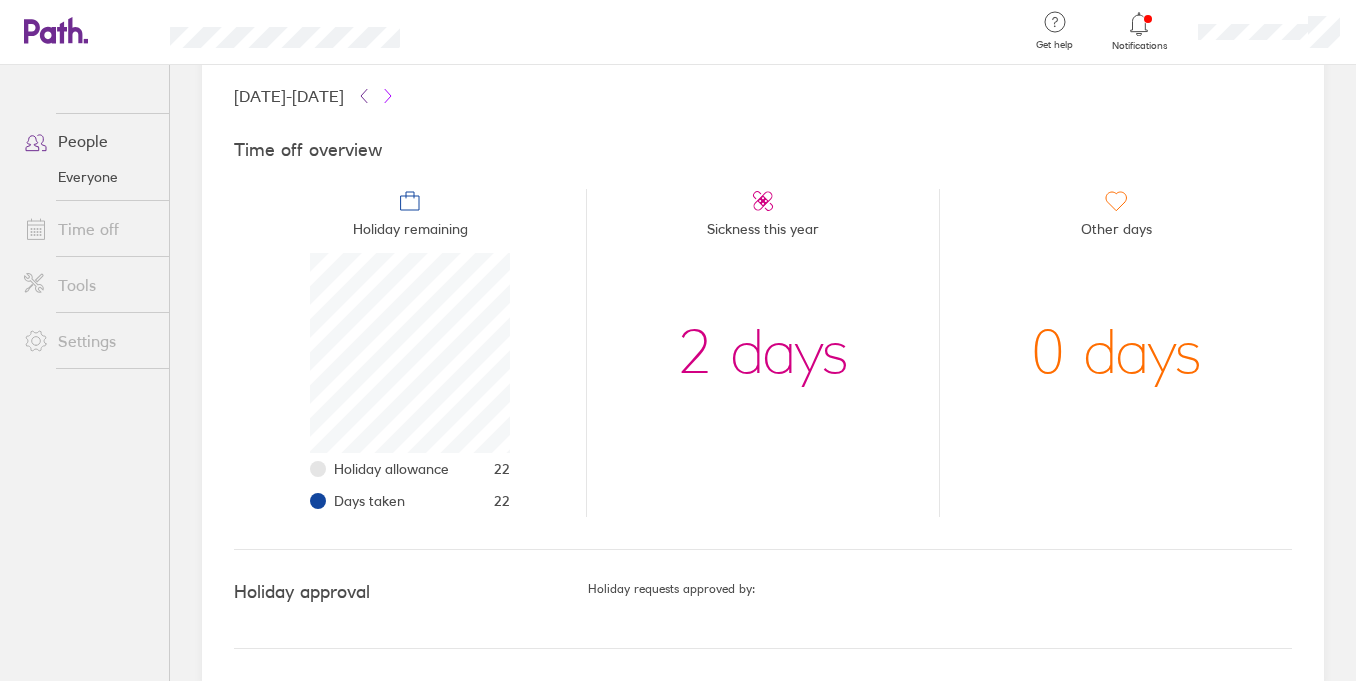 click 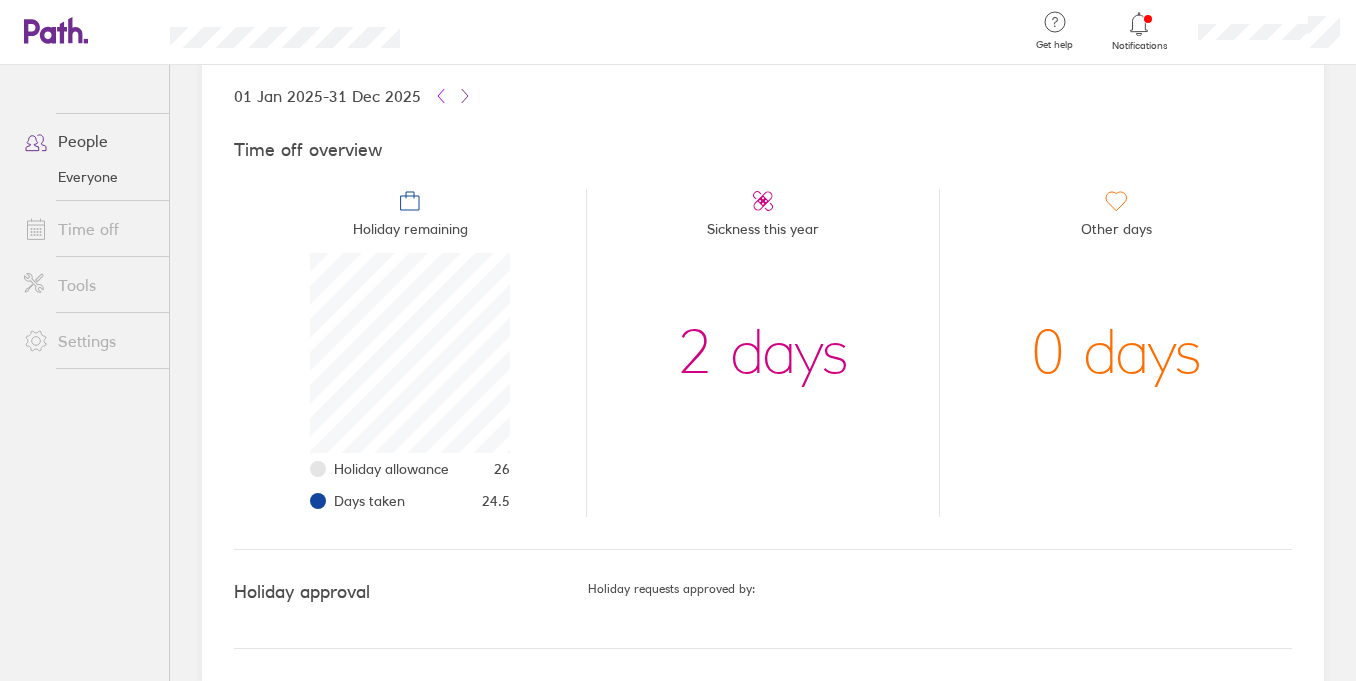 click 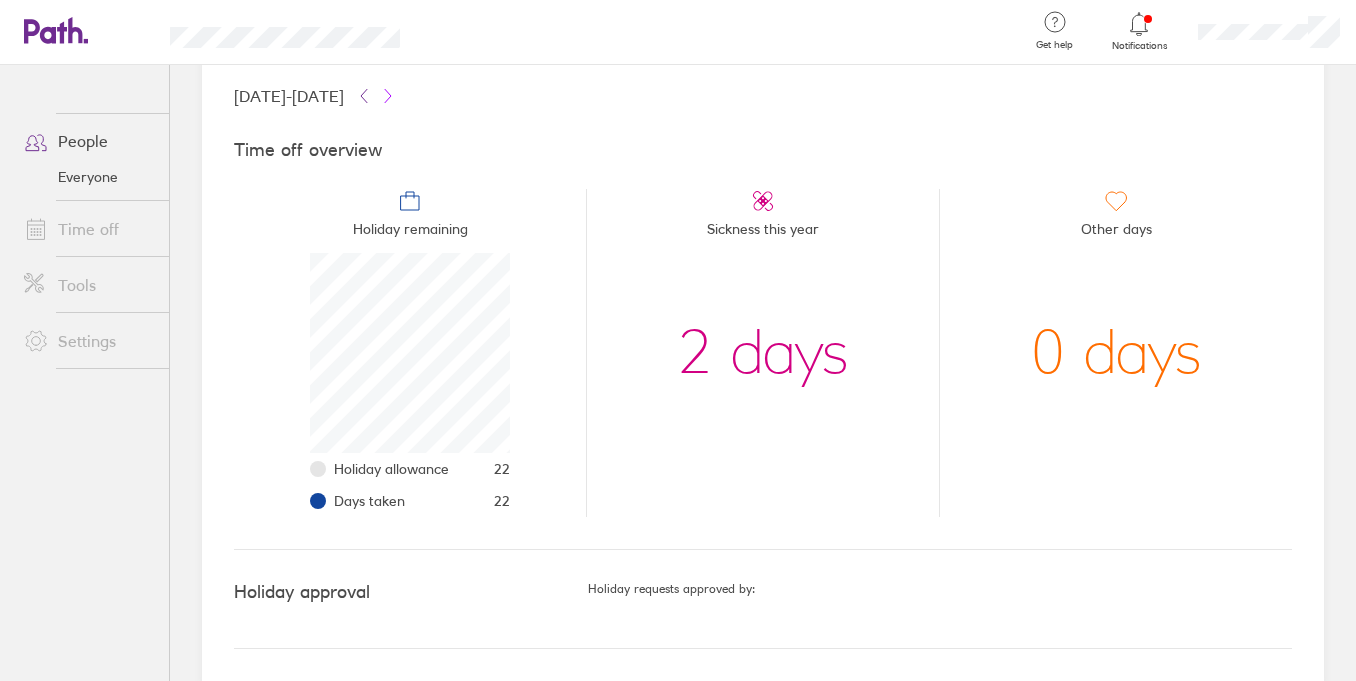 click 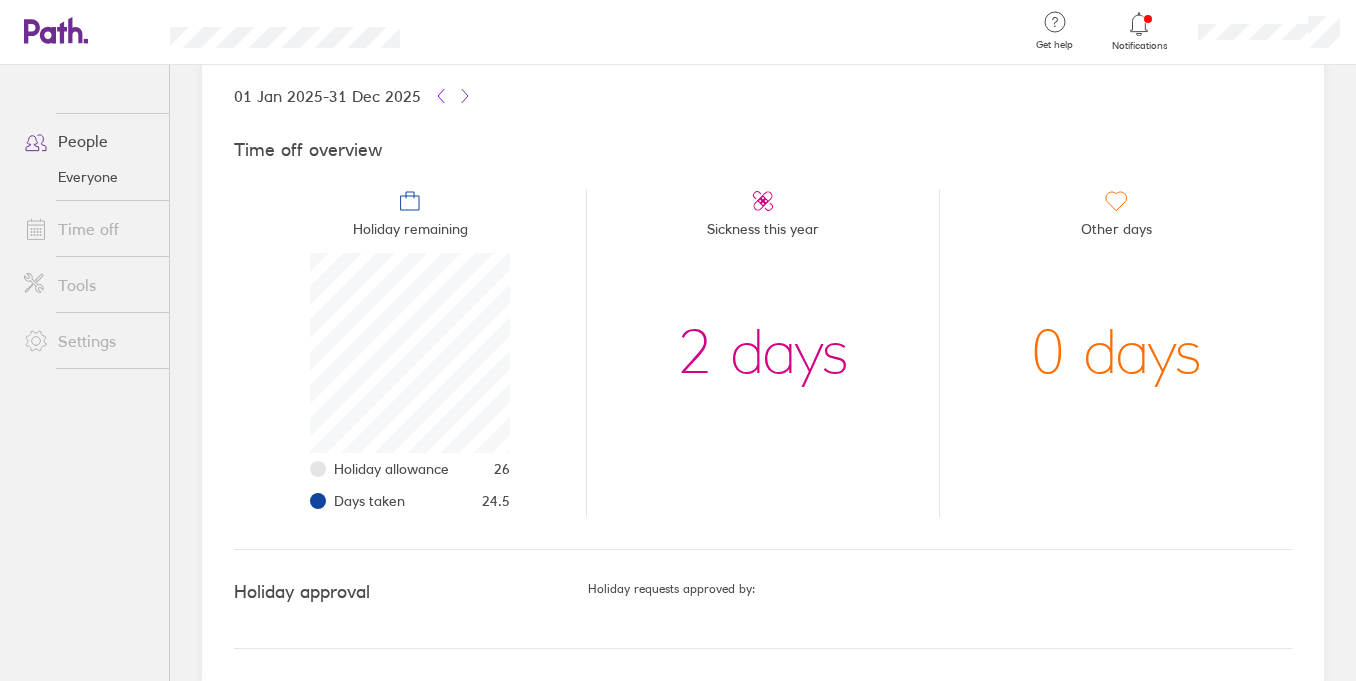 click 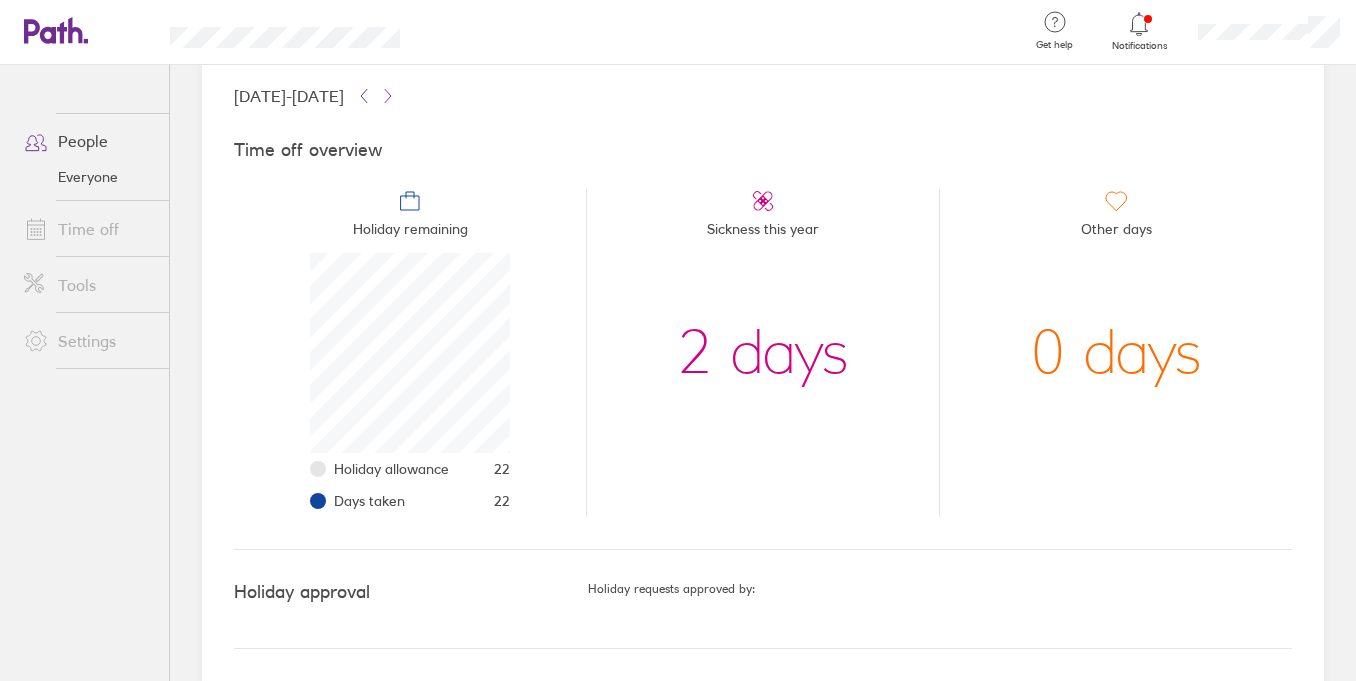 click 